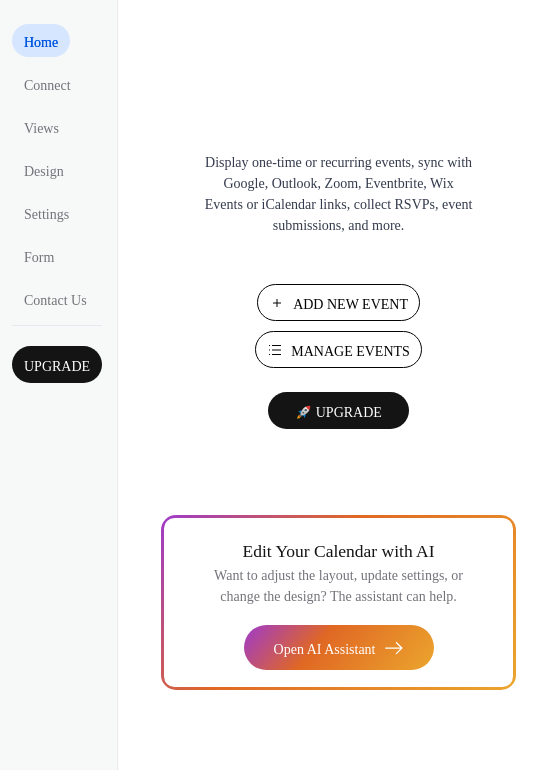 scroll, scrollTop: 0, scrollLeft: 0, axis: both 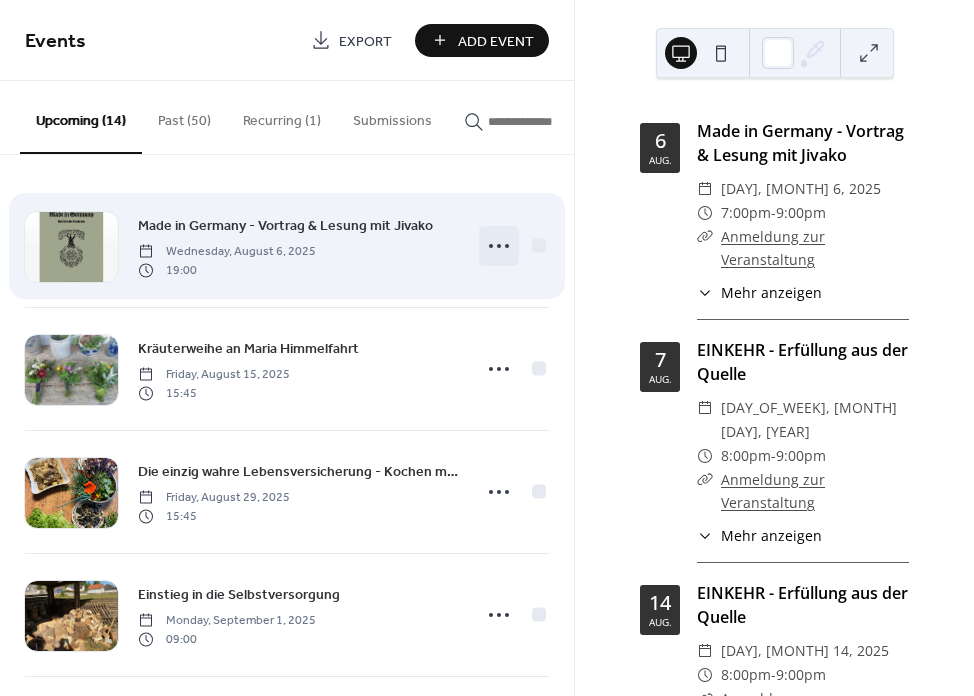 click 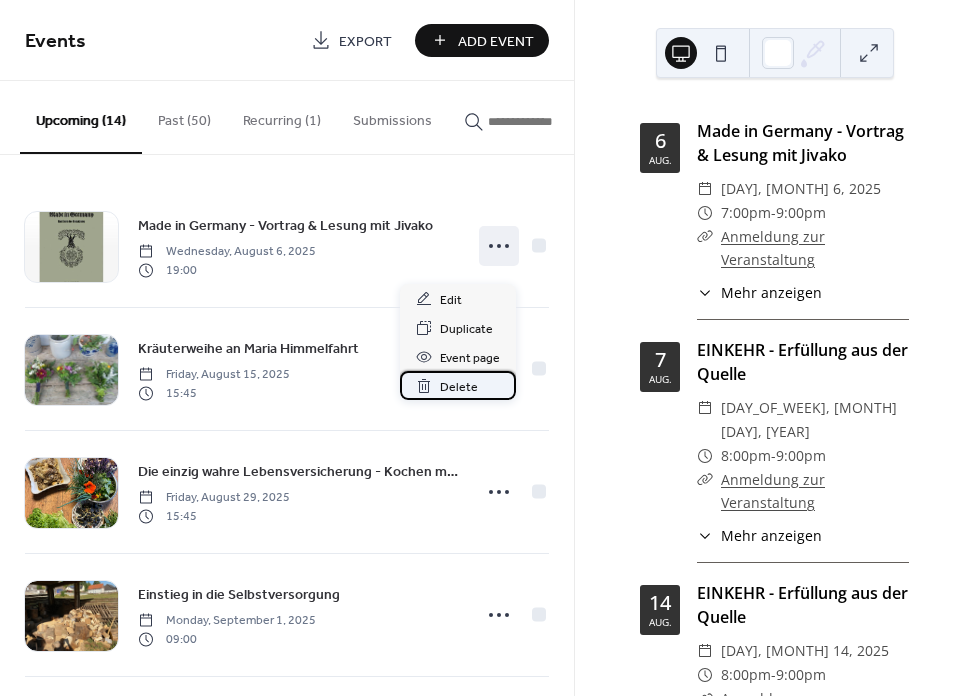 click on "Delete" at bounding box center (459, 387) 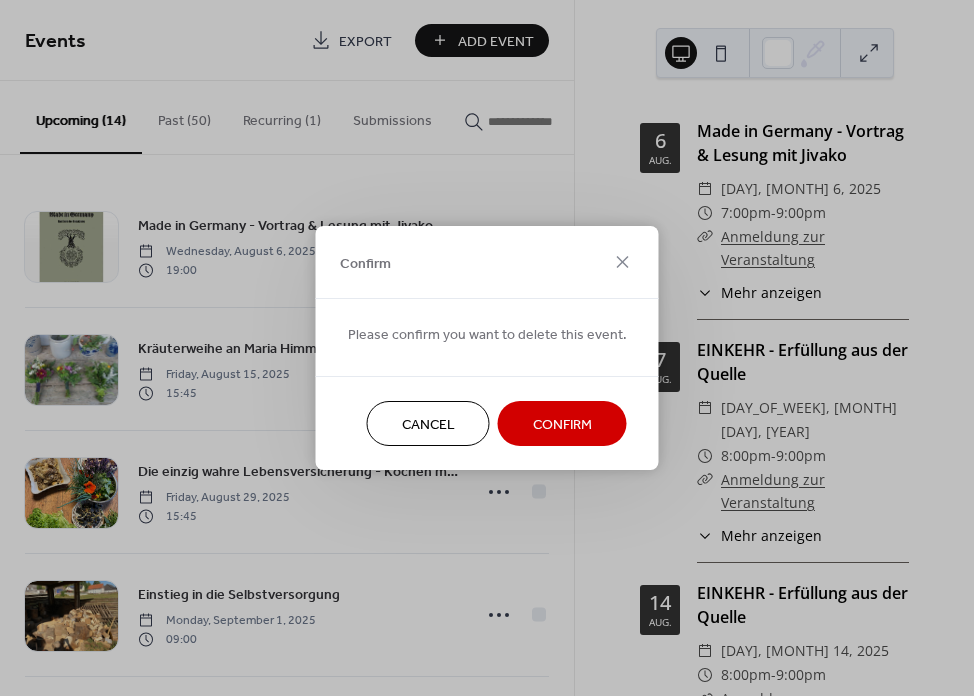 click on "Confirm" at bounding box center (562, 425) 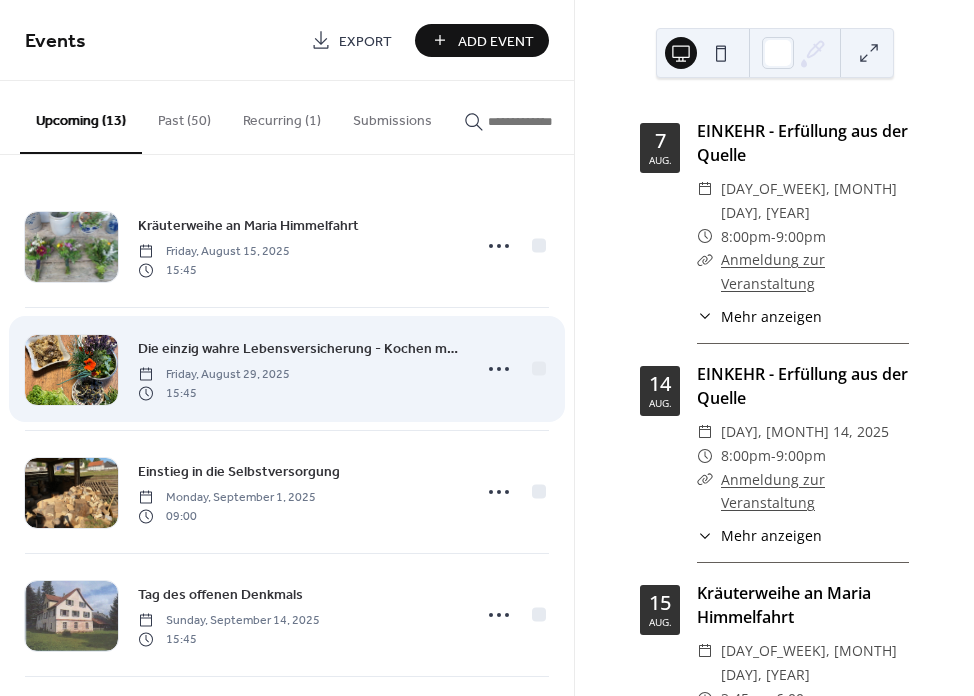 click on "Die einzig wahre Lebensversicherung - Kochen mit Nichts als der Natur" at bounding box center (298, 349) 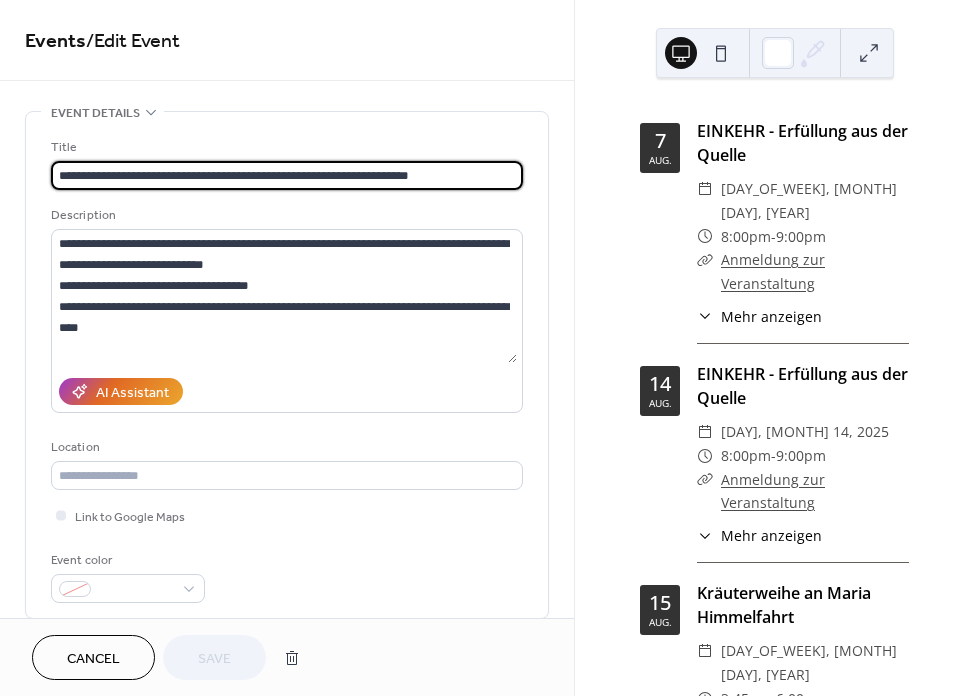 drag, startPoint x: 427, startPoint y: 176, endPoint x: 51, endPoint y: 178, distance: 376.0053 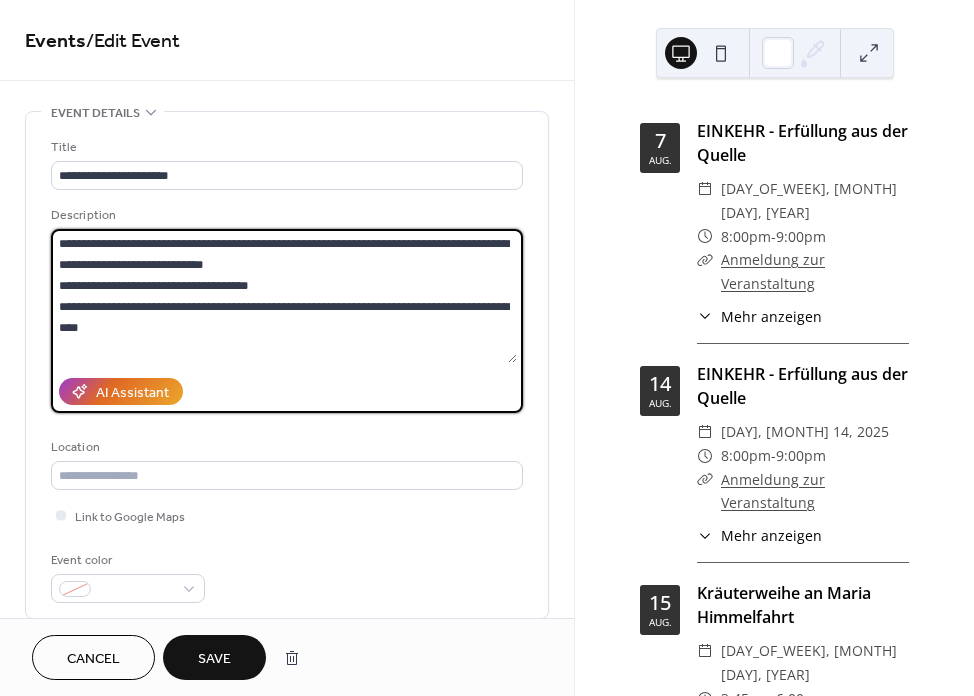 click on "**********" at bounding box center (284, 296) 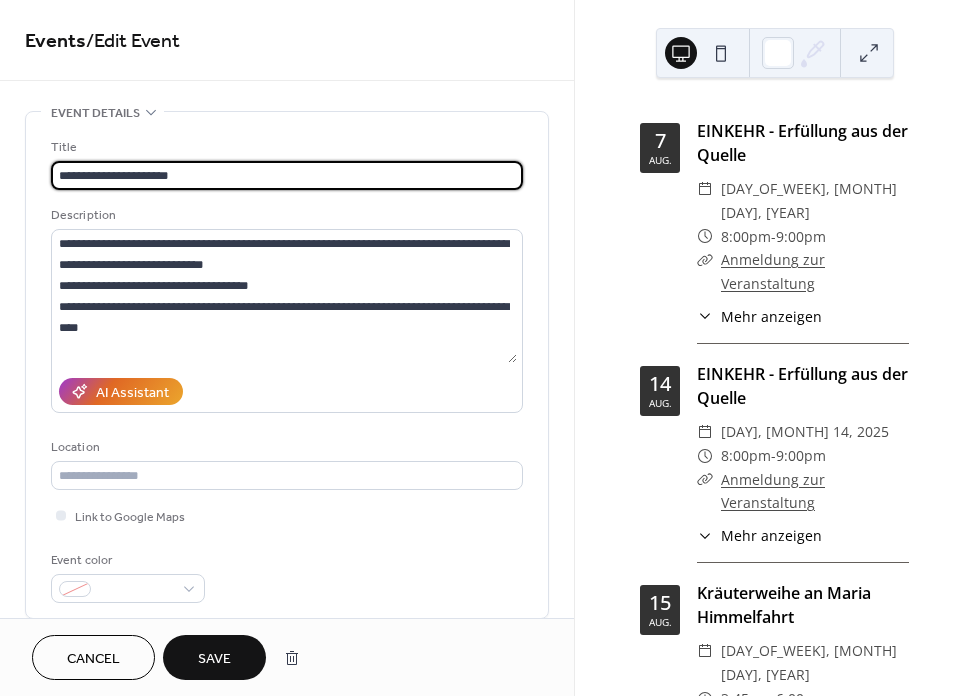 drag, startPoint x: 171, startPoint y: 176, endPoint x: 131, endPoint y: 176, distance: 40 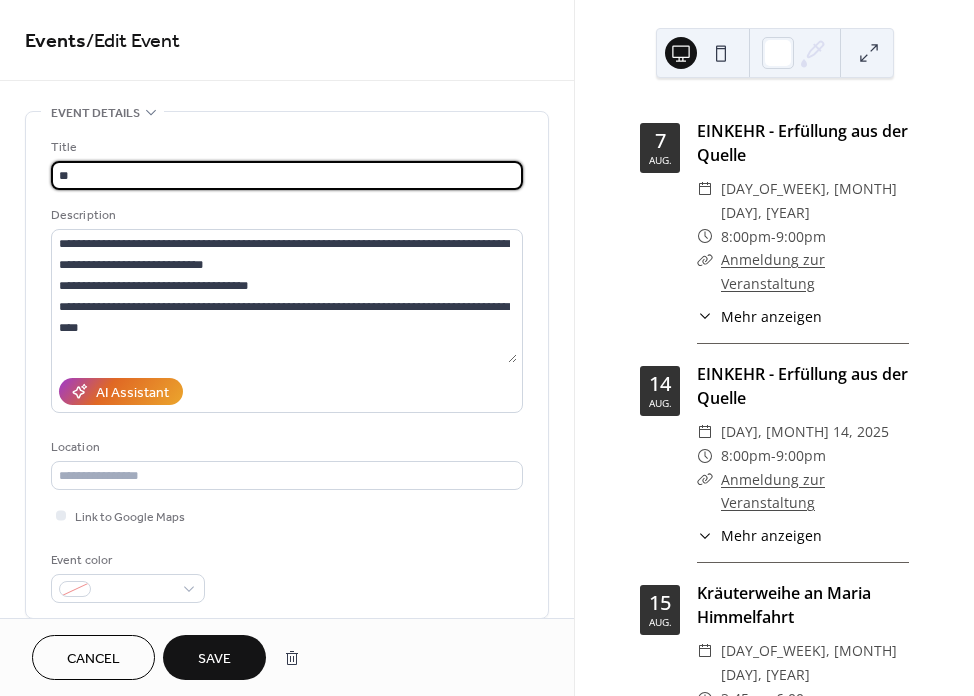 type on "*" 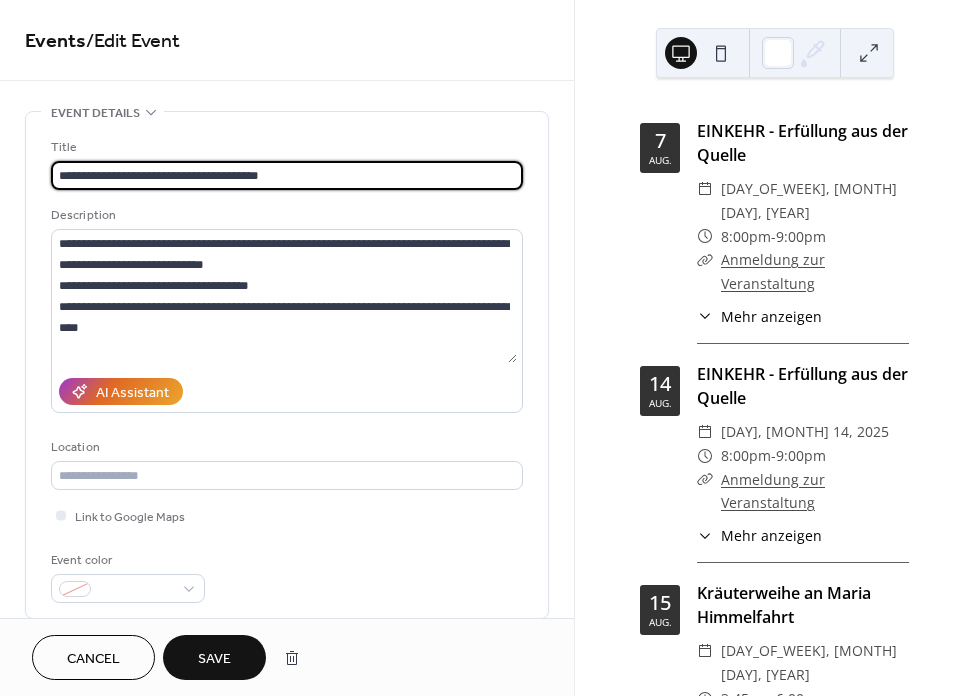 drag, startPoint x: 190, startPoint y: 176, endPoint x: 99, endPoint y: 175, distance: 91.00549 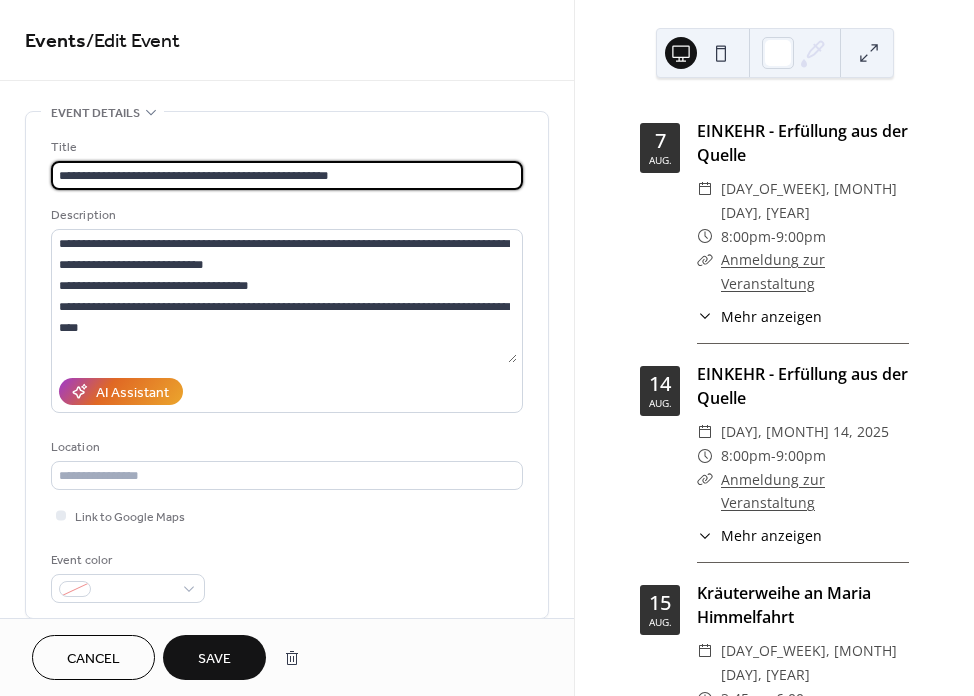 click on "**********" at bounding box center [287, 175] 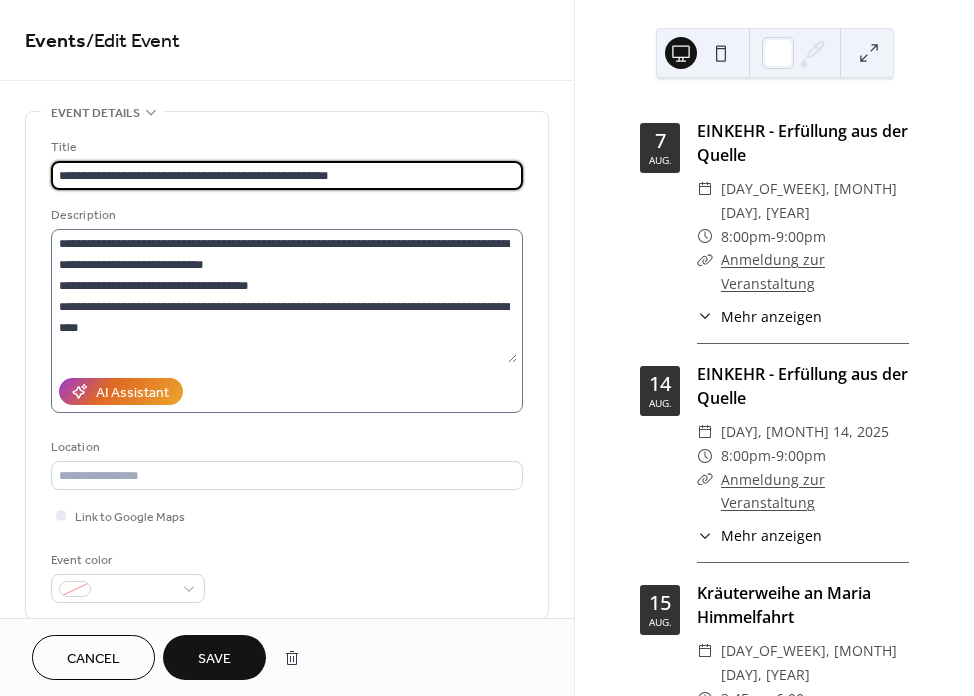 type on "**********" 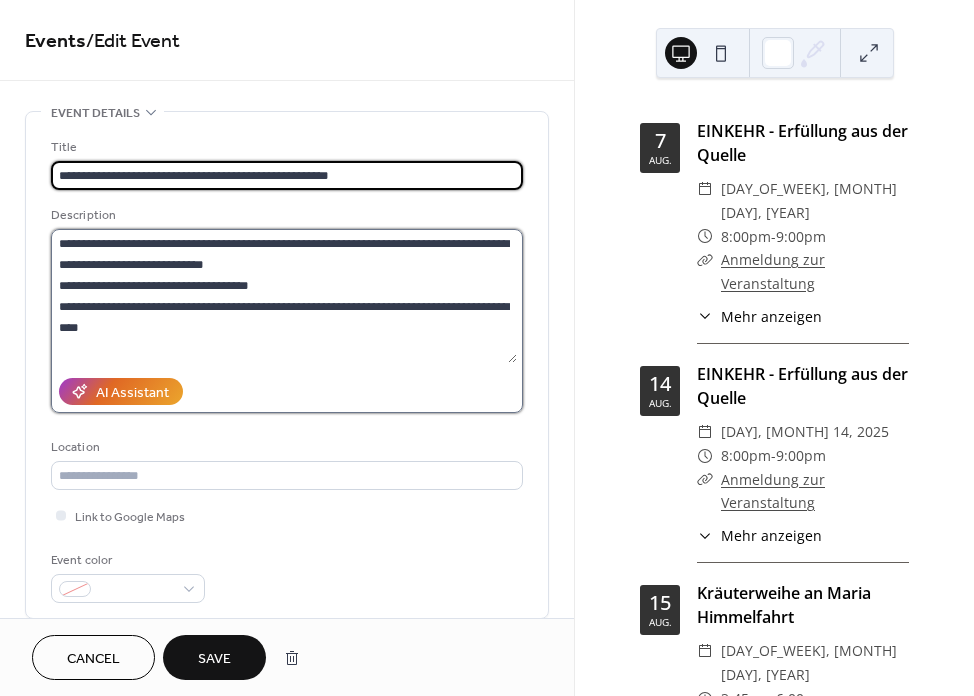 click on "**********" at bounding box center [284, 296] 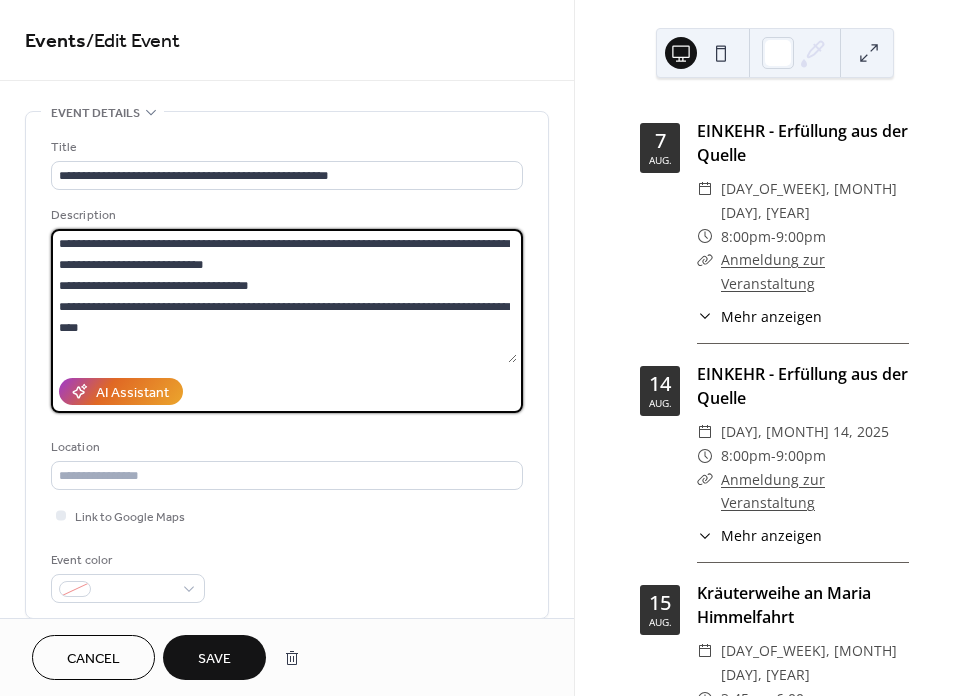 click on "**********" at bounding box center (284, 296) 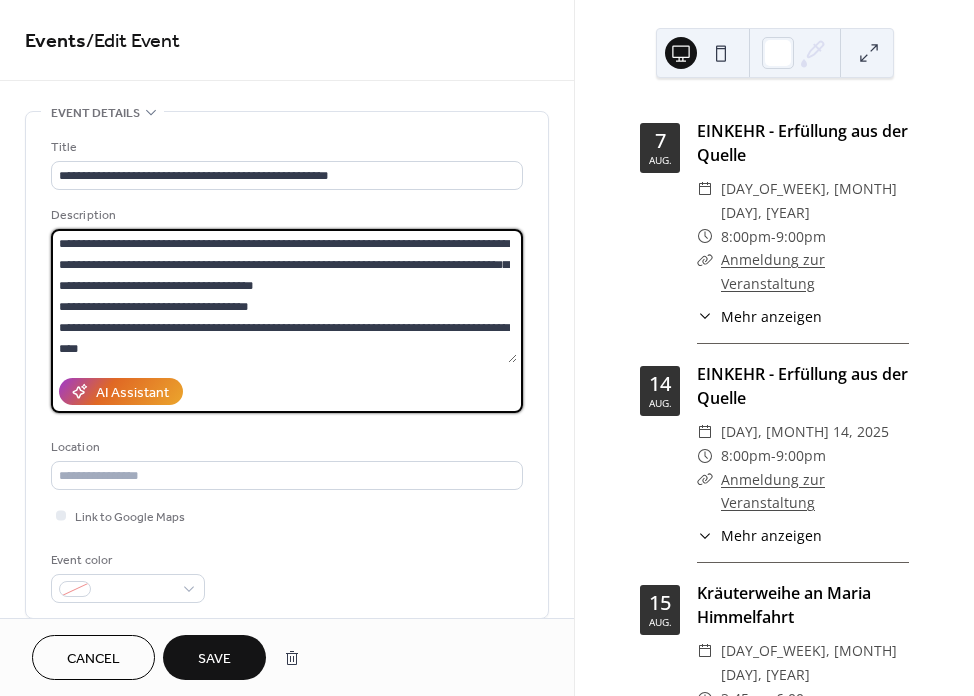 click on "**********" at bounding box center (284, 296) 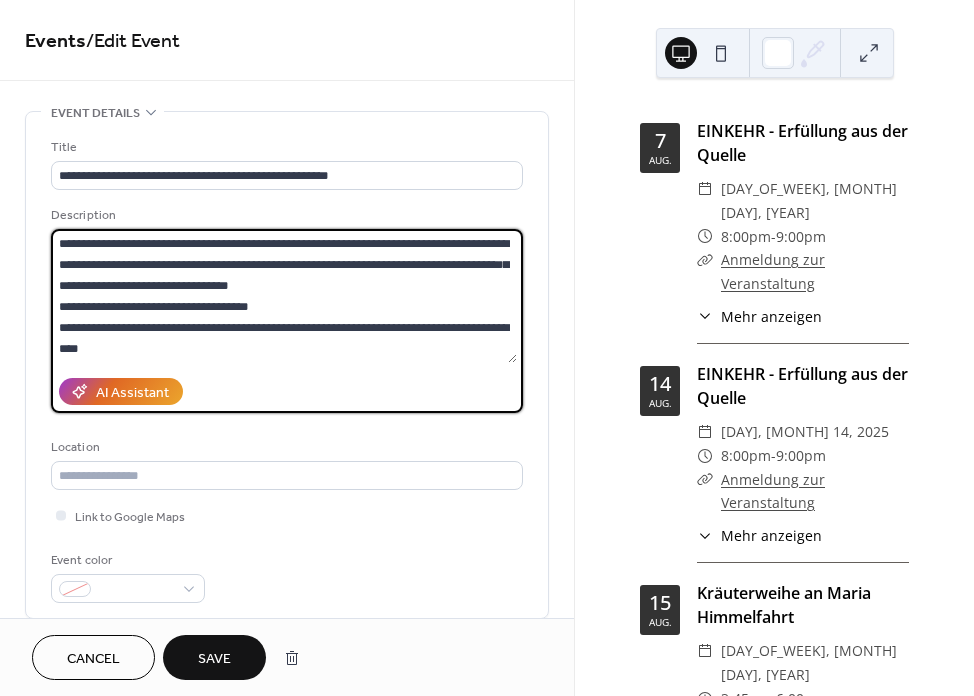drag, startPoint x: 423, startPoint y: 271, endPoint x: 305, endPoint y: 273, distance: 118.016945 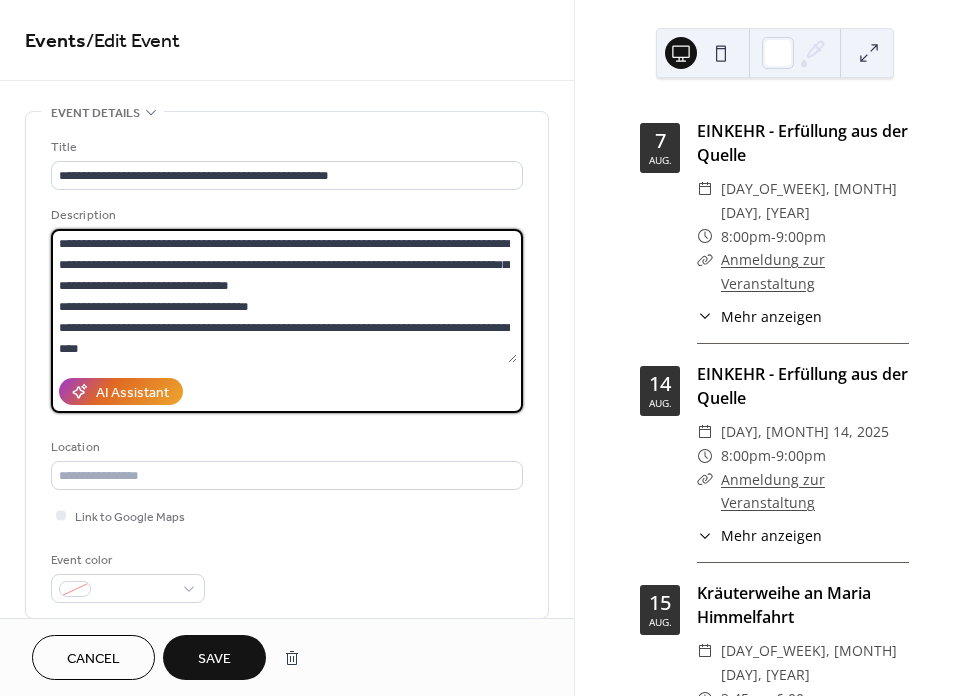 click on "**********" at bounding box center (284, 296) 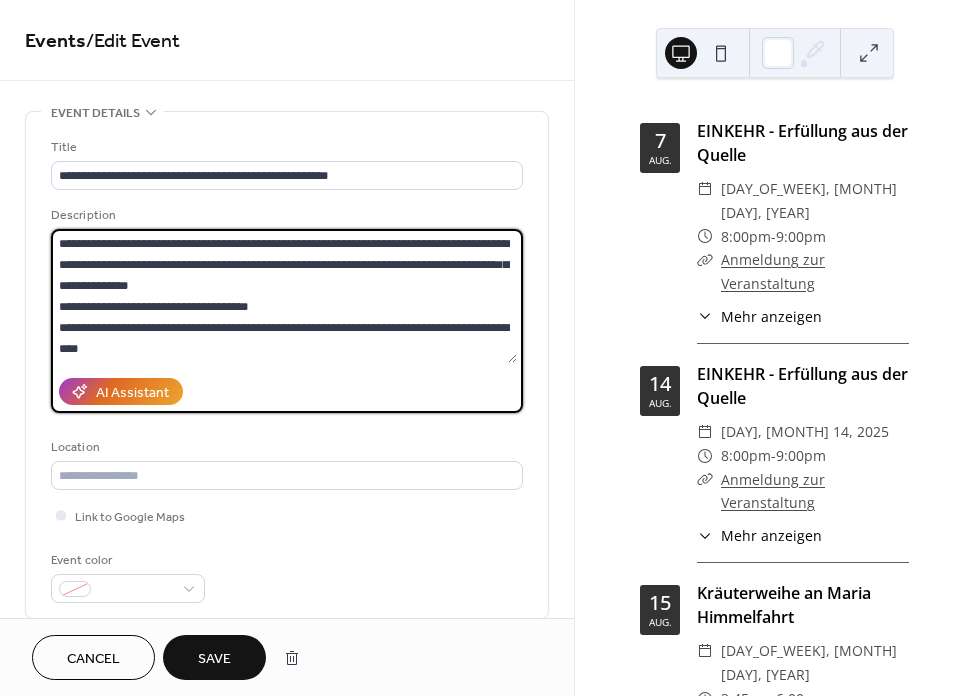 click on "**********" at bounding box center (284, 296) 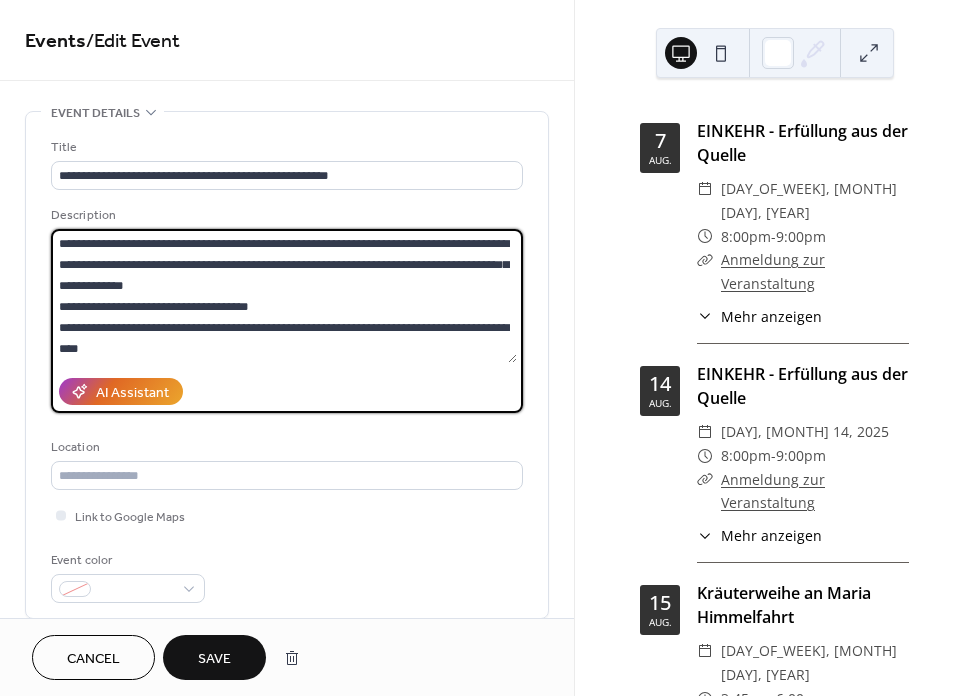 click on "**********" at bounding box center (284, 296) 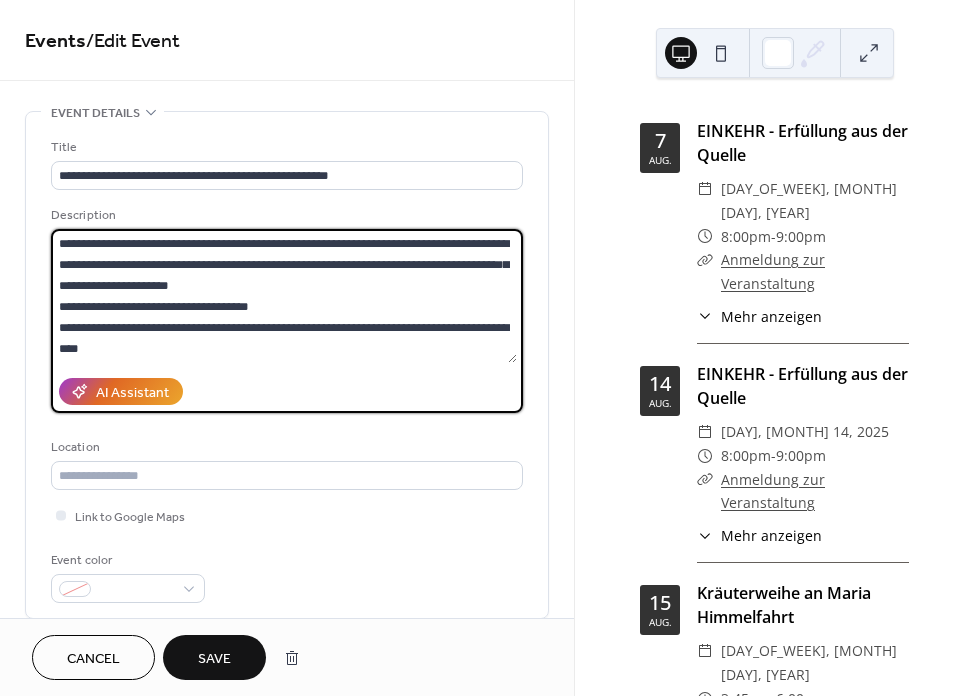 drag, startPoint x: 364, startPoint y: 293, endPoint x: 131, endPoint y: 294, distance: 233.00215 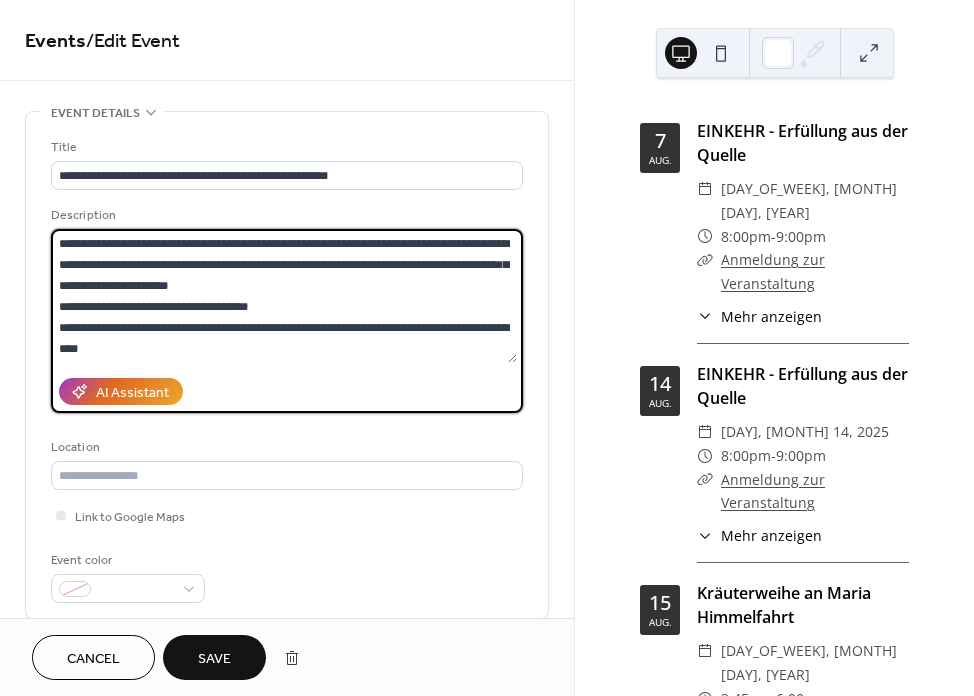 click on "**********" at bounding box center [284, 296] 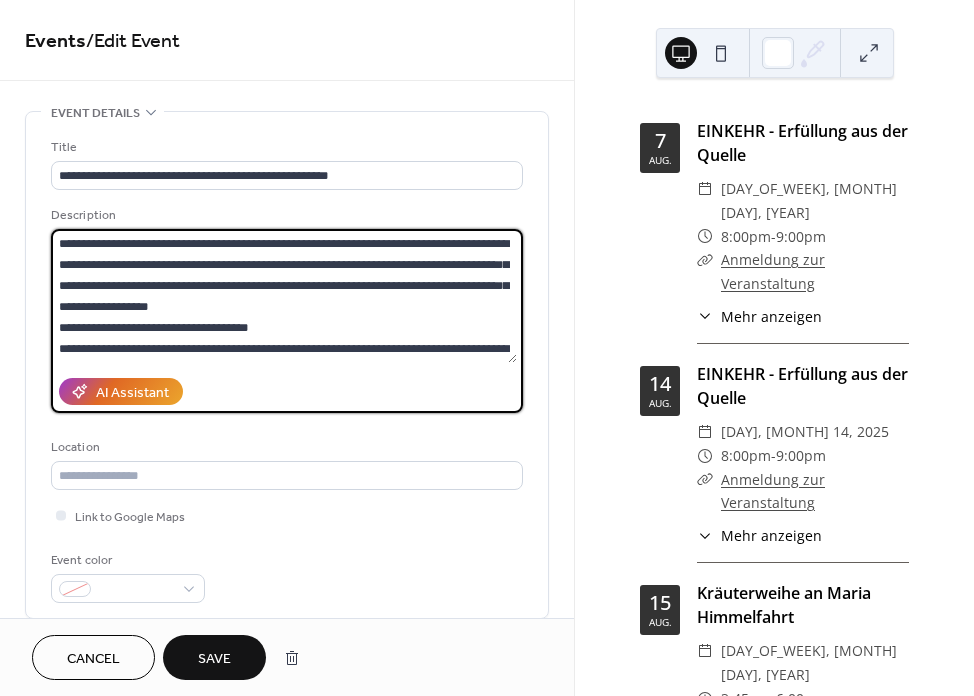 click on "**********" at bounding box center (284, 296) 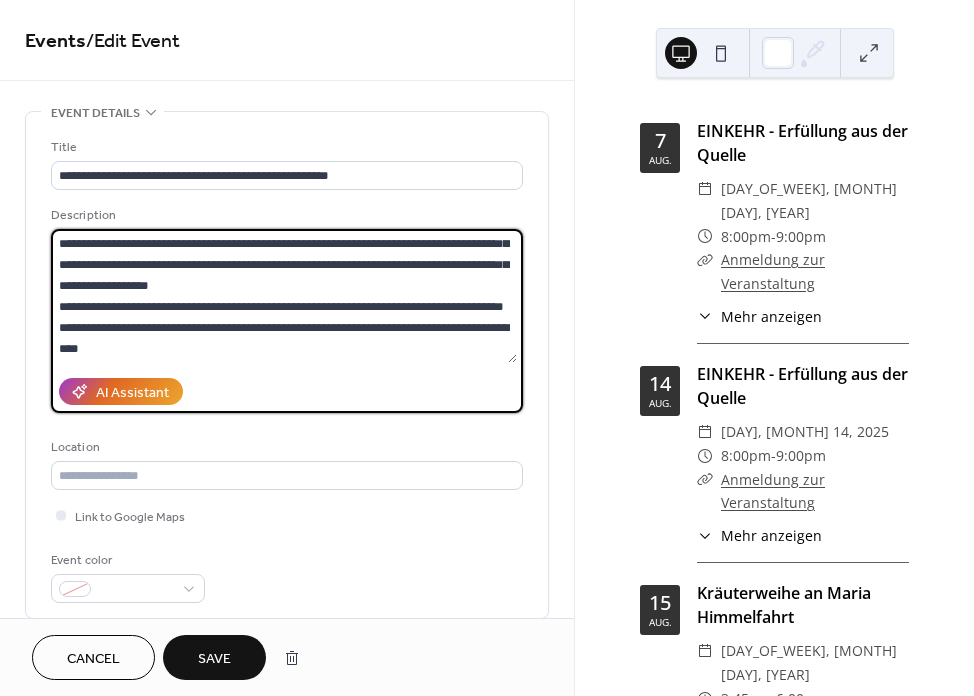scroll, scrollTop: 42, scrollLeft: 0, axis: vertical 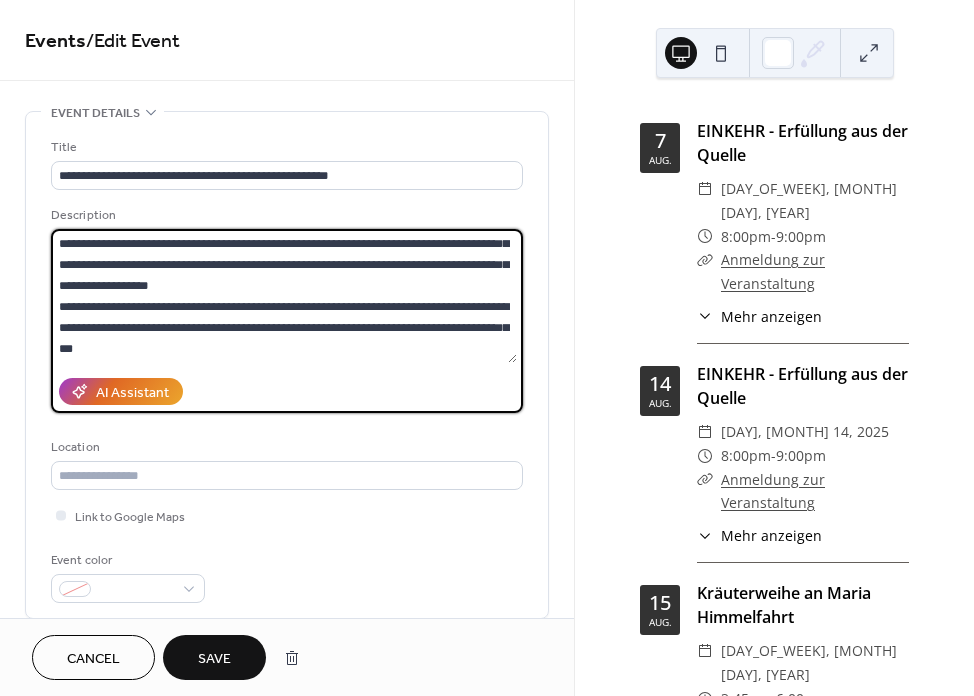 click on "**********" at bounding box center (284, 296) 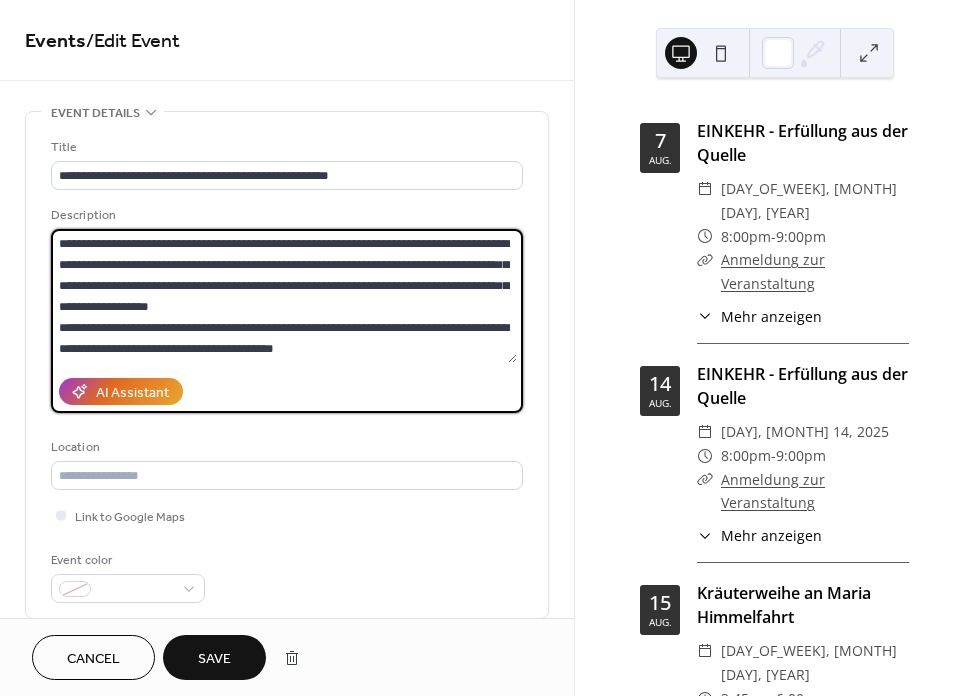 scroll, scrollTop: 0, scrollLeft: 0, axis: both 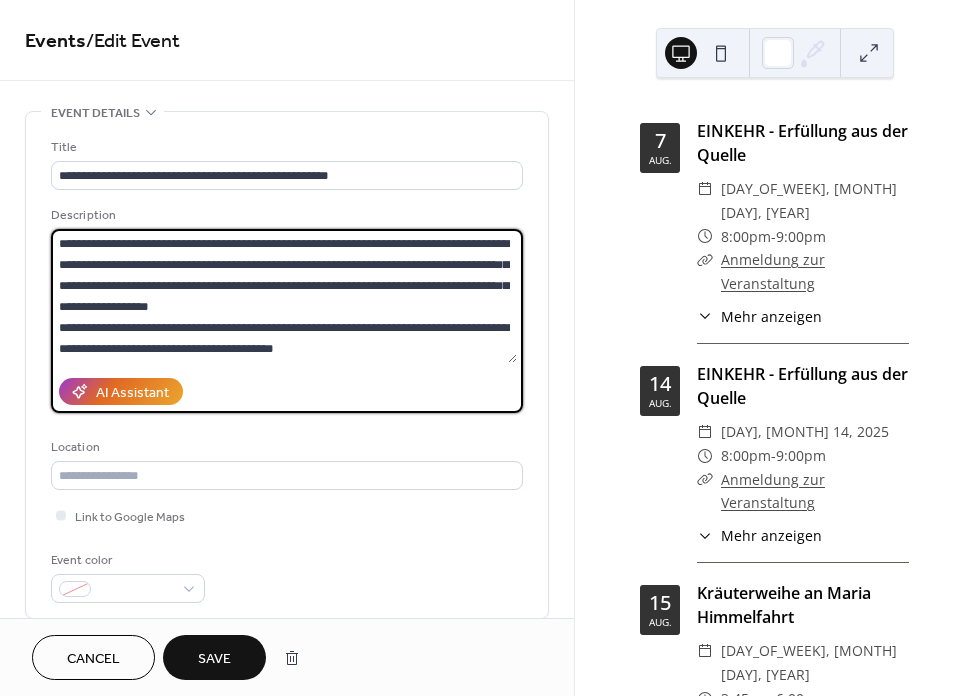 click on "**********" at bounding box center [284, 296] 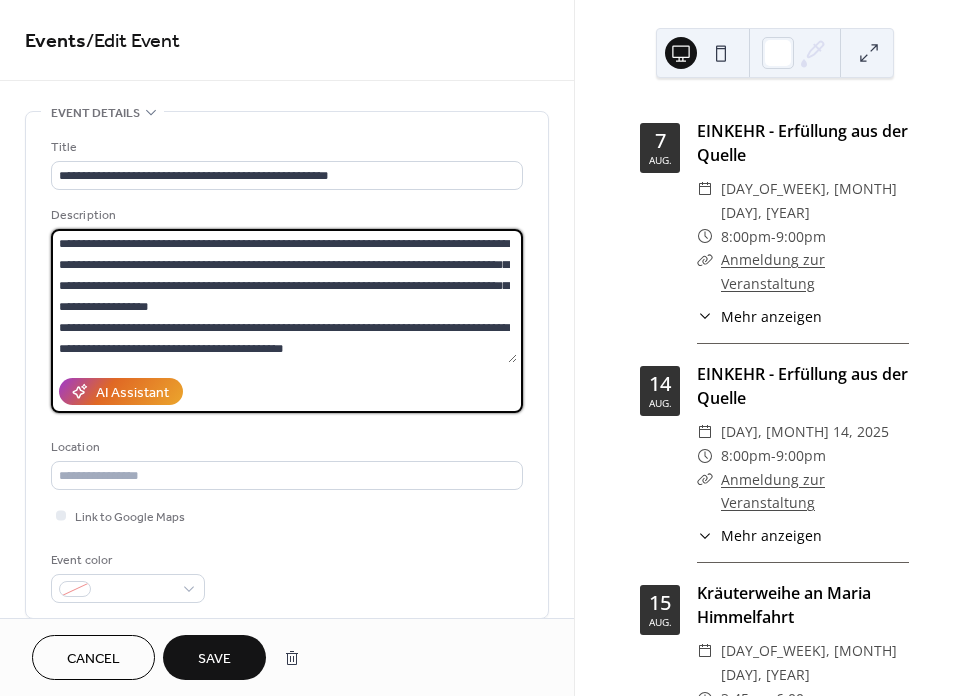 scroll, scrollTop: 39, scrollLeft: 0, axis: vertical 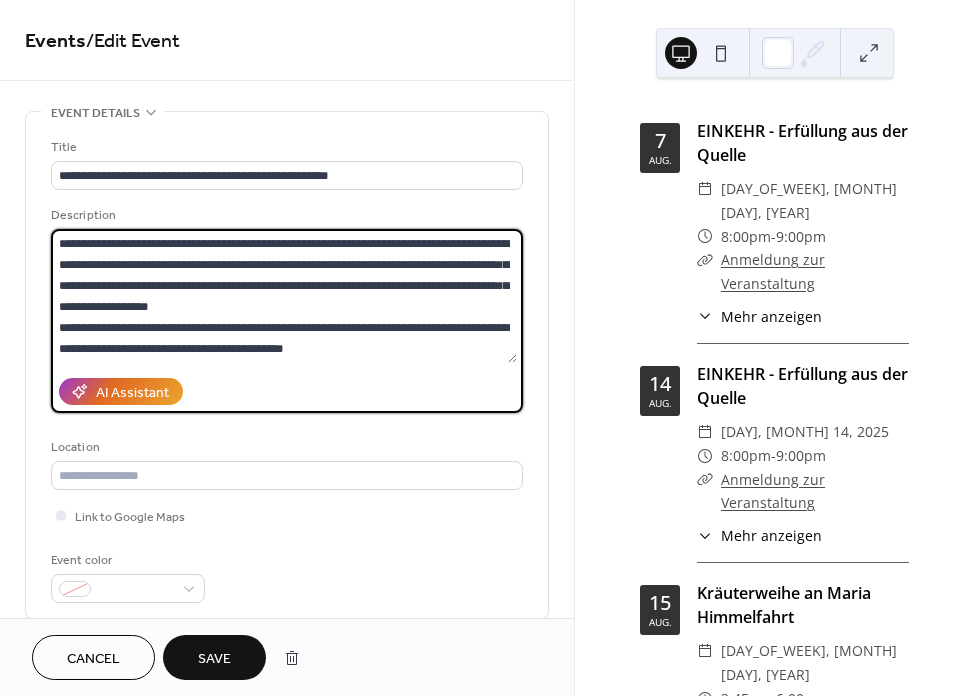 paste on "**********" 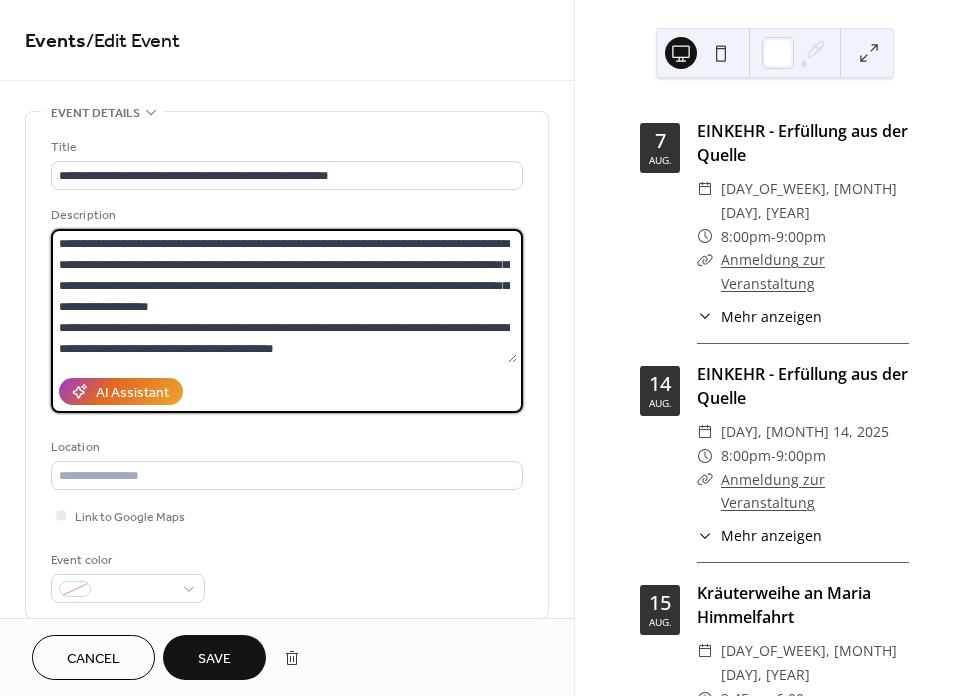 scroll, scrollTop: 0, scrollLeft: 0, axis: both 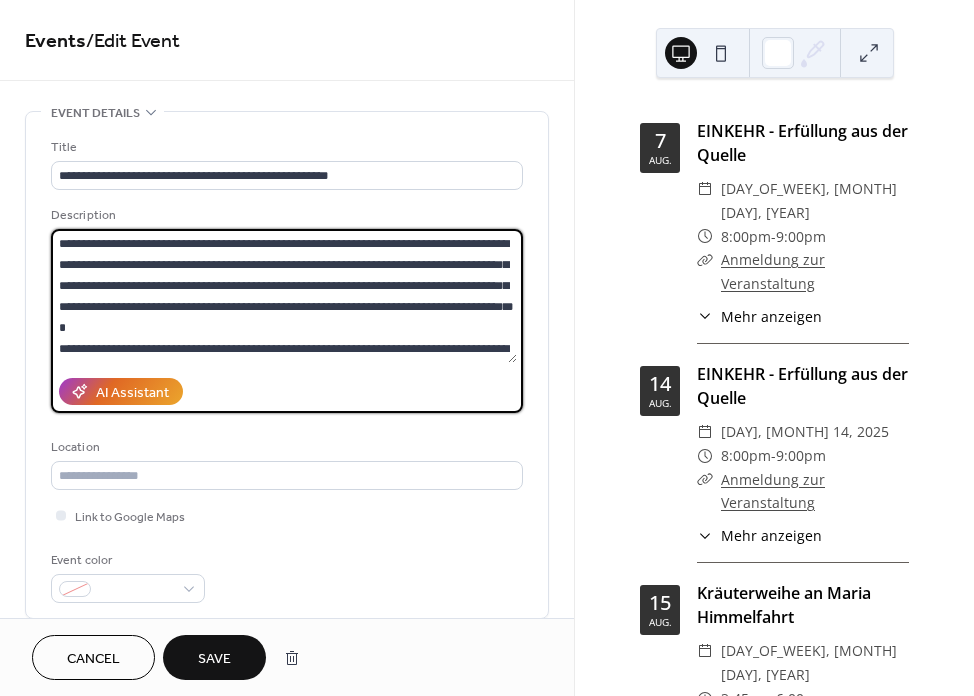 drag, startPoint x: 143, startPoint y: 334, endPoint x: 52, endPoint y: 336, distance: 91.02197 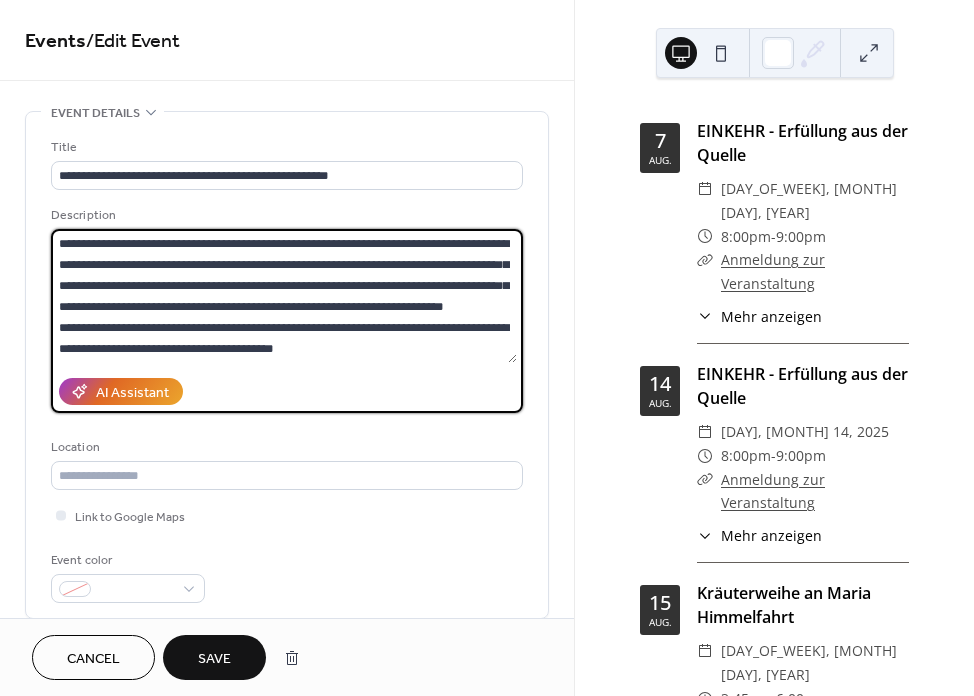 click on "**********" at bounding box center (284, 296) 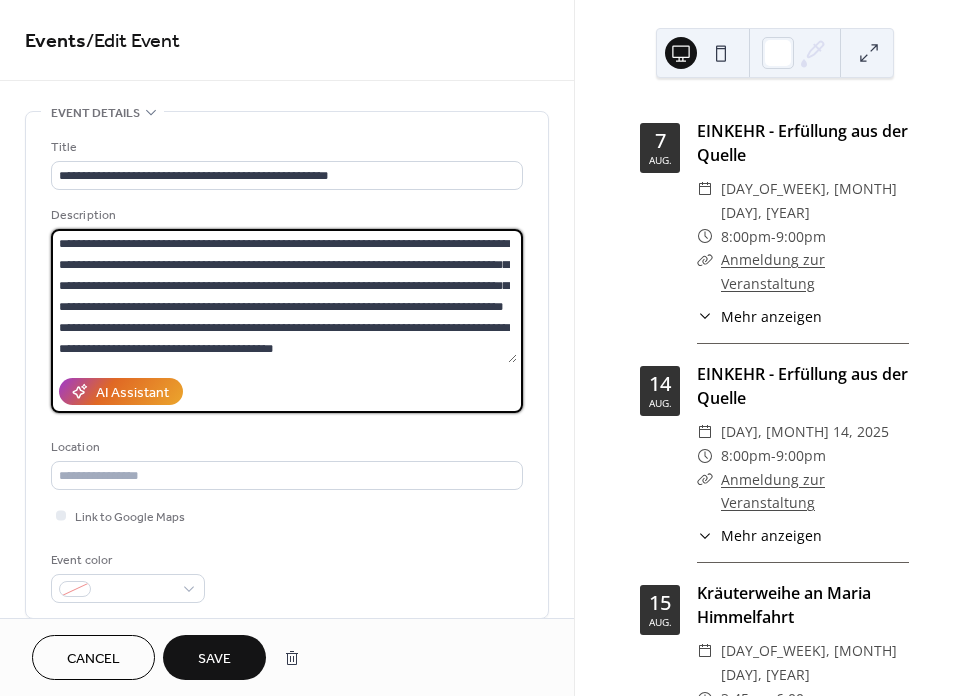 drag, startPoint x: 163, startPoint y: 333, endPoint x: 138, endPoint y: 335, distance: 25.079872 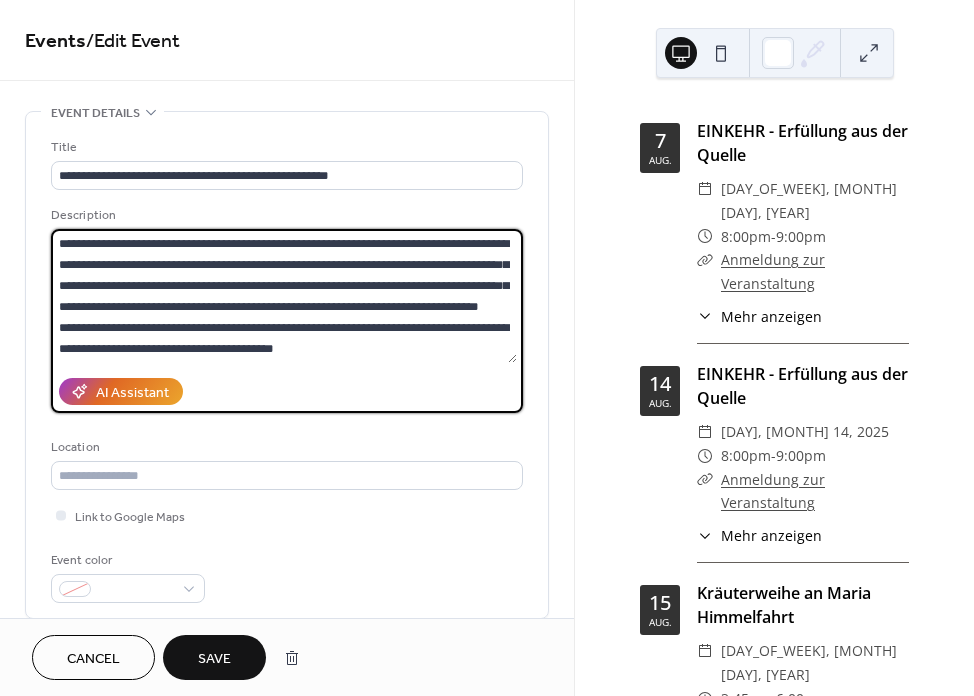 click on "**********" at bounding box center [284, 296] 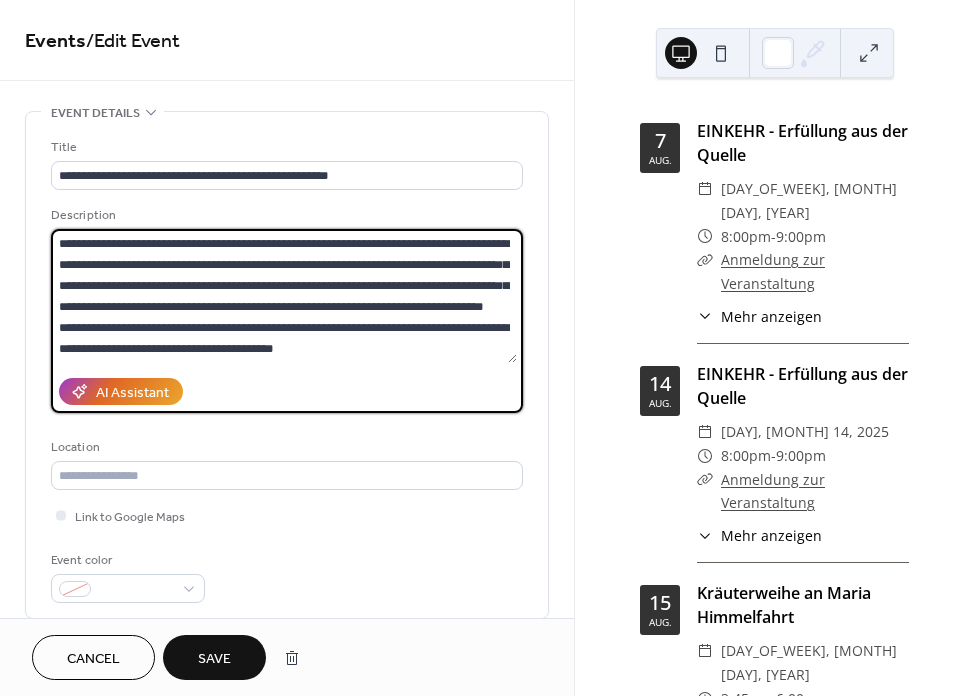 click on "**********" at bounding box center (284, 296) 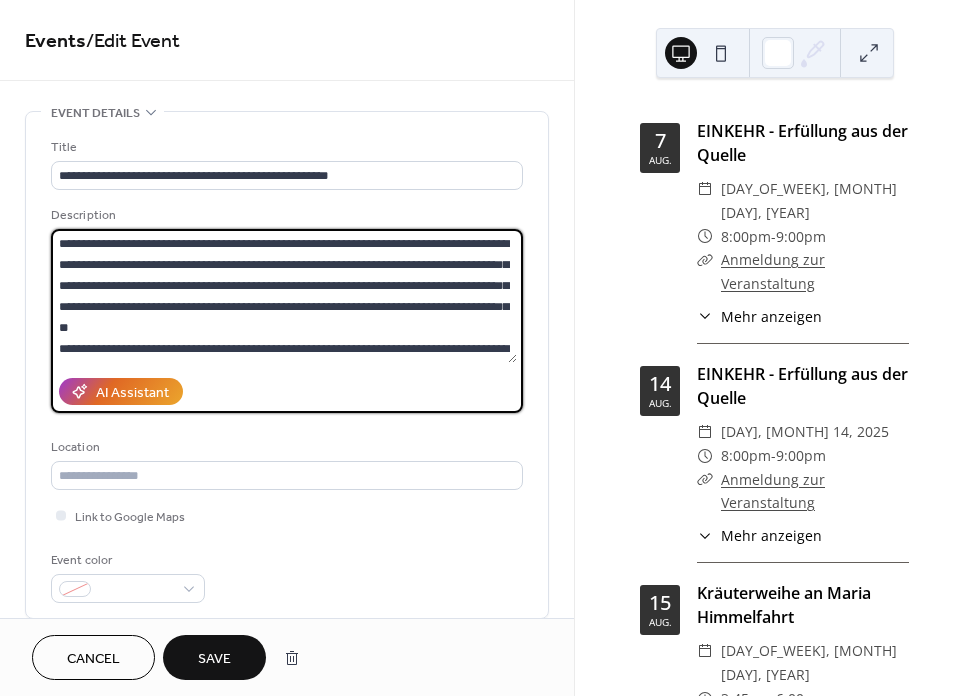 click on "**********" at bounding box center [284, 296] 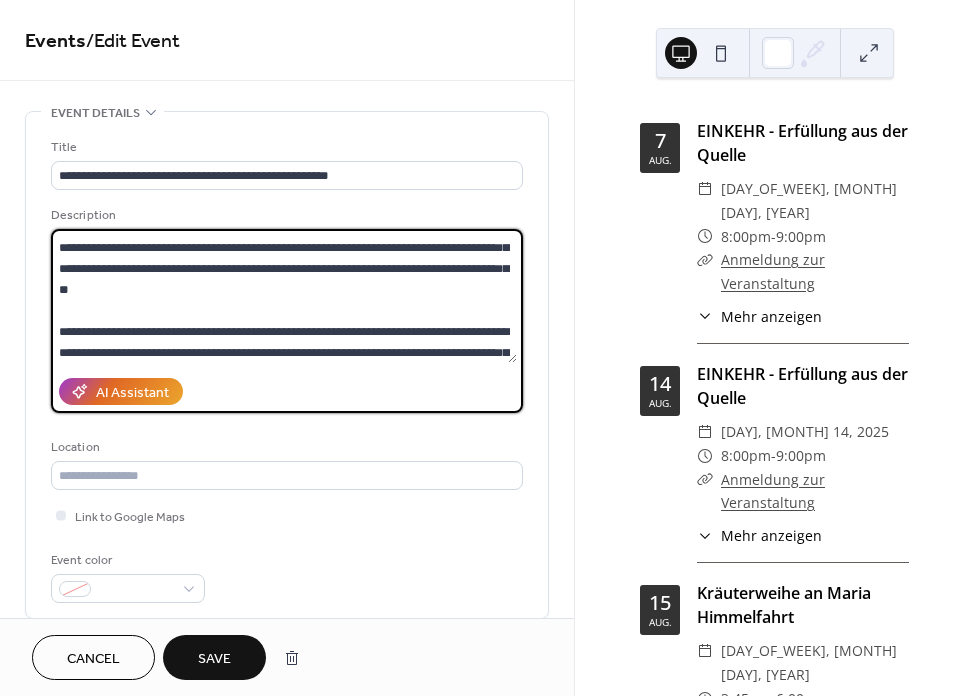 scroll, scrollTop: 43, scrollLeft: 0, axis: vertical 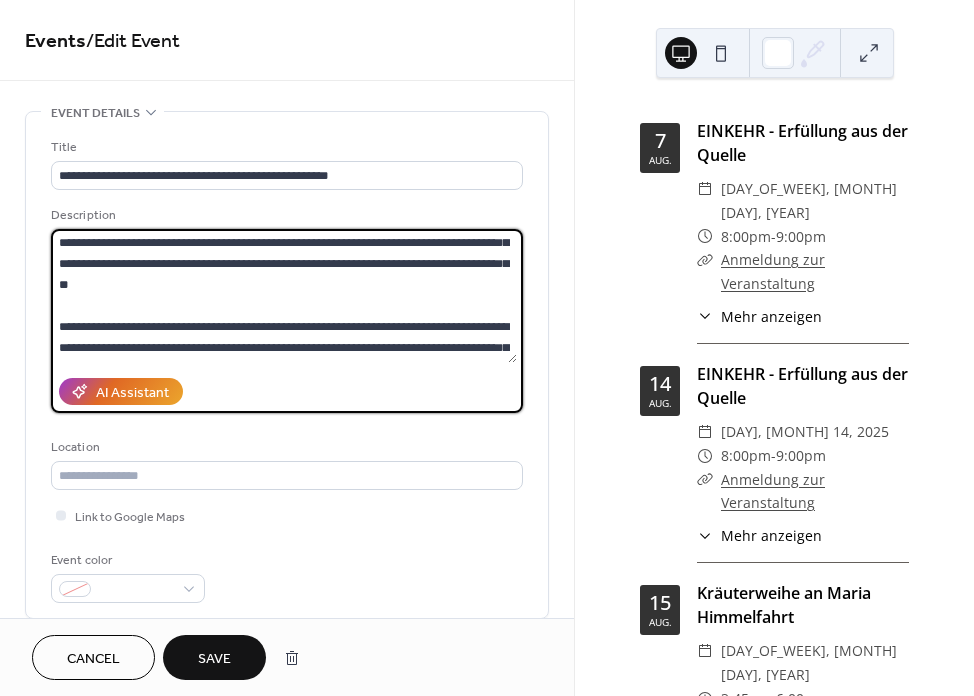 click on "**********" at bounding box center (284, 296) 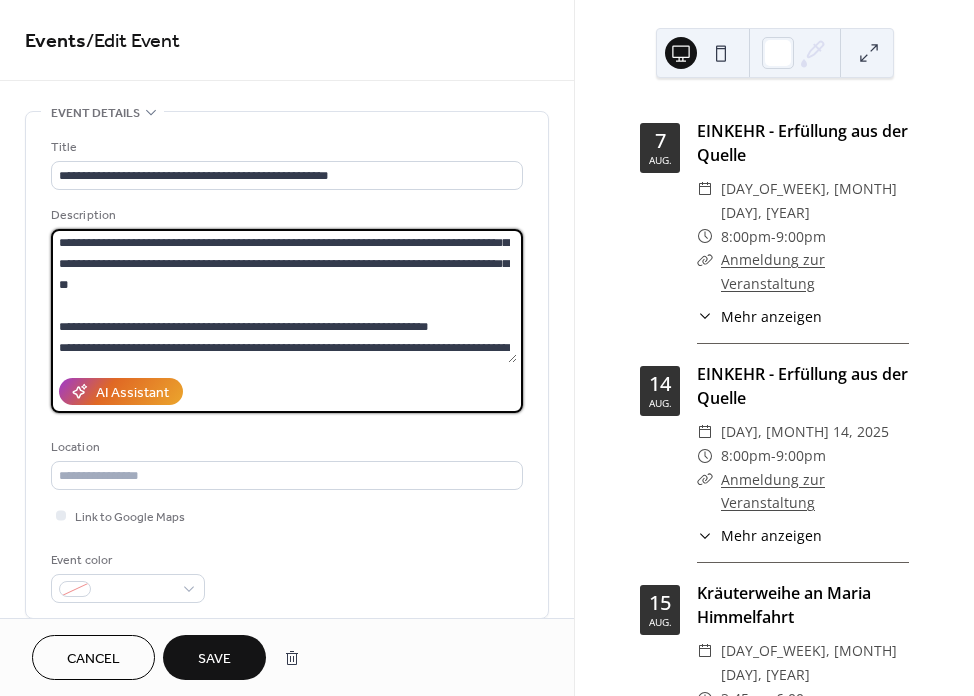click on "**********" at bounding box center (284, 296) 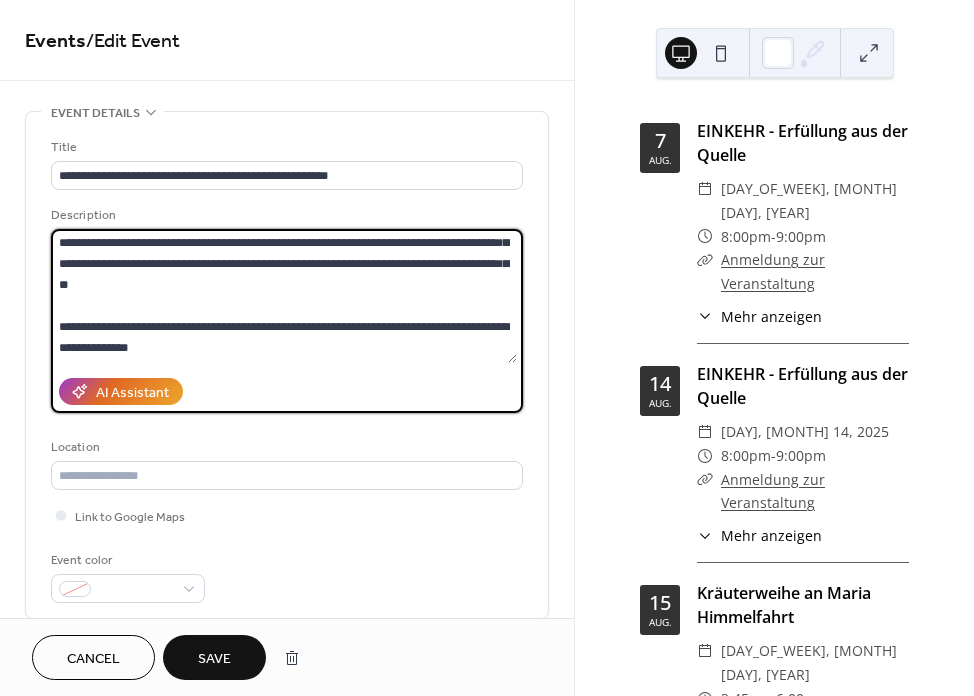 click on "**********" at bounding box center [284, 296] 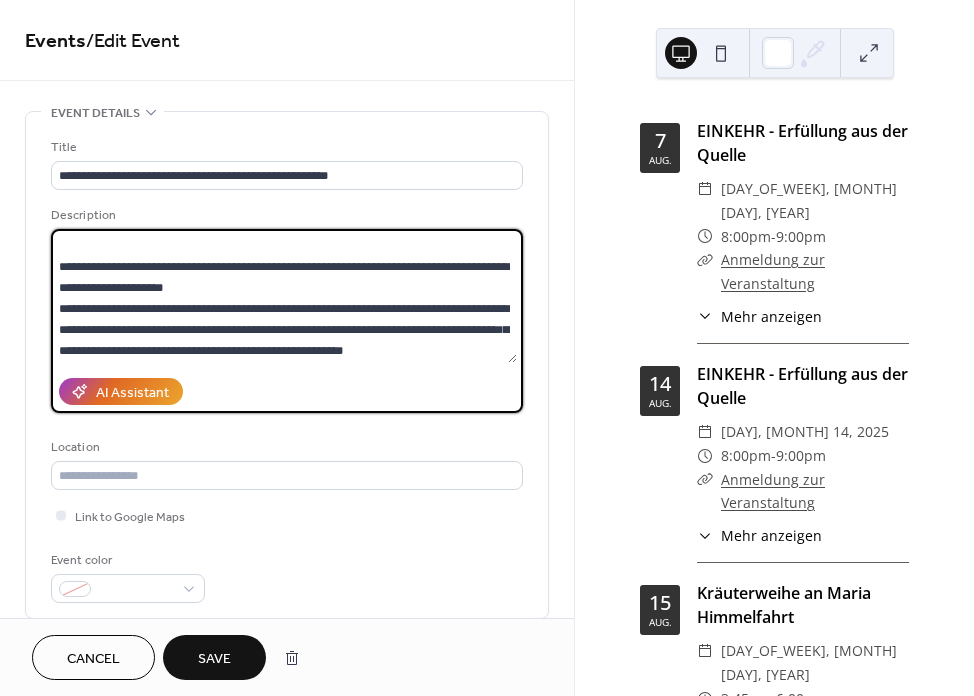 scroll, scrollTop: 131, scrollLeft: 0, axis: vertical 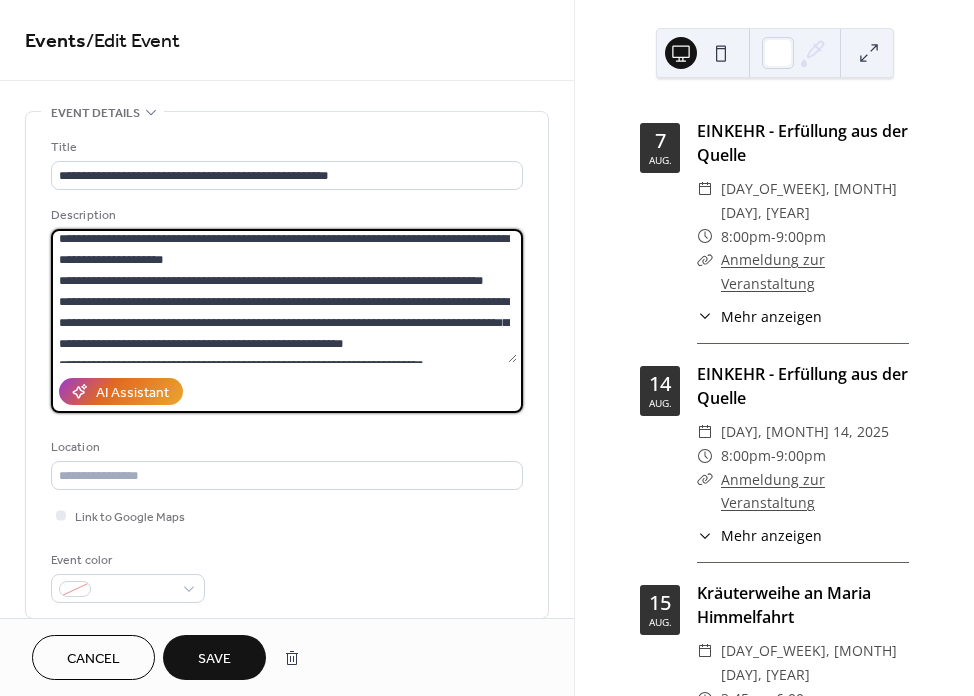 drag, startPoint x: 453, startPoint y: 286, endPoint x: 432, endPoint y: 287, distance: 21.023796 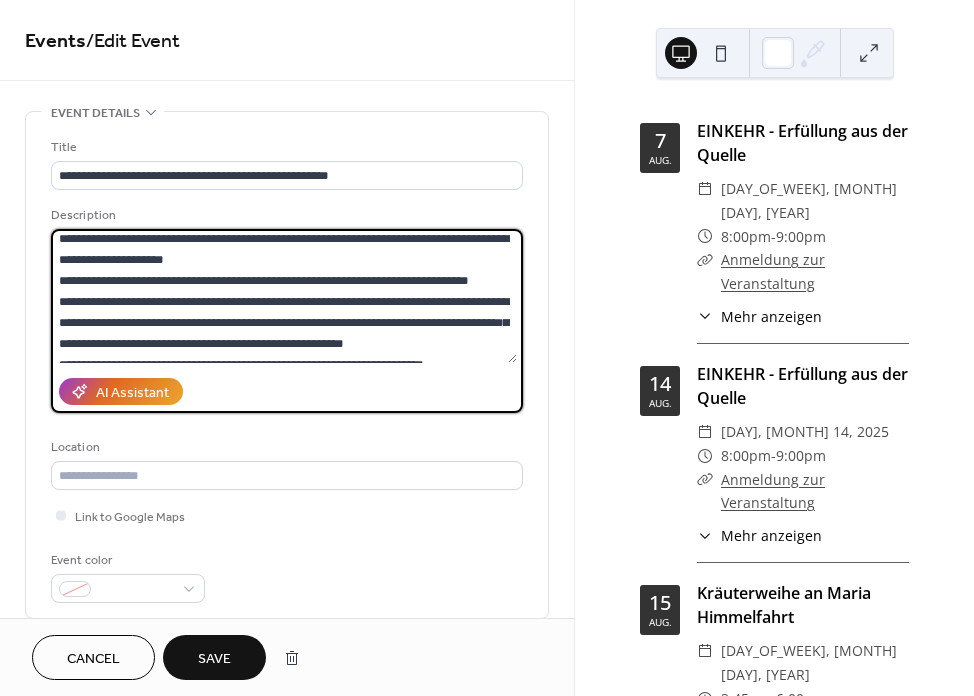 click at bounding box center [284, 296] 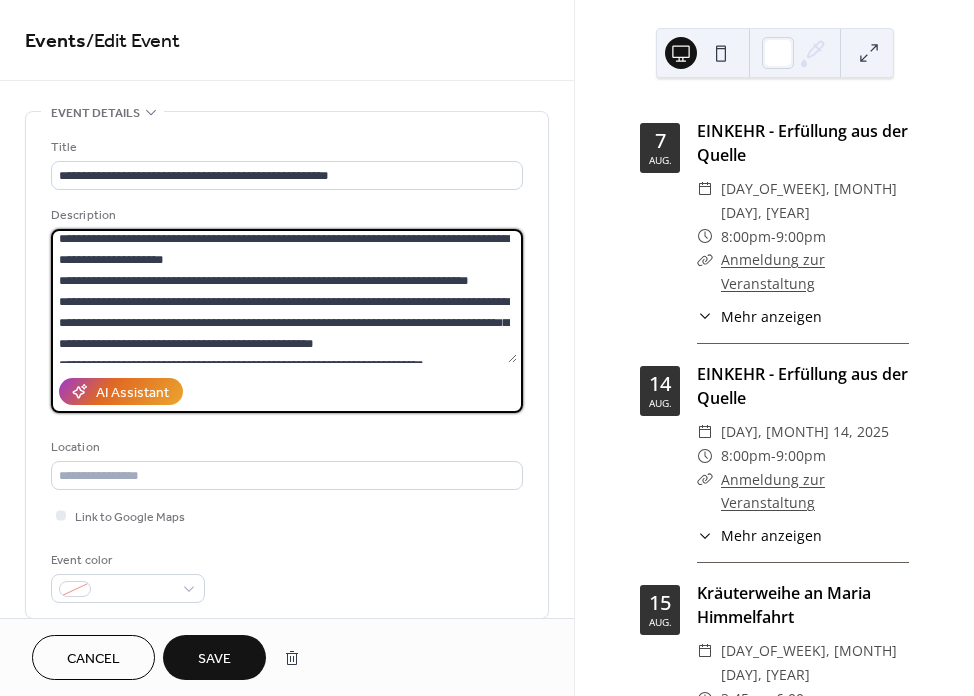click at bounding box center [284, 296] 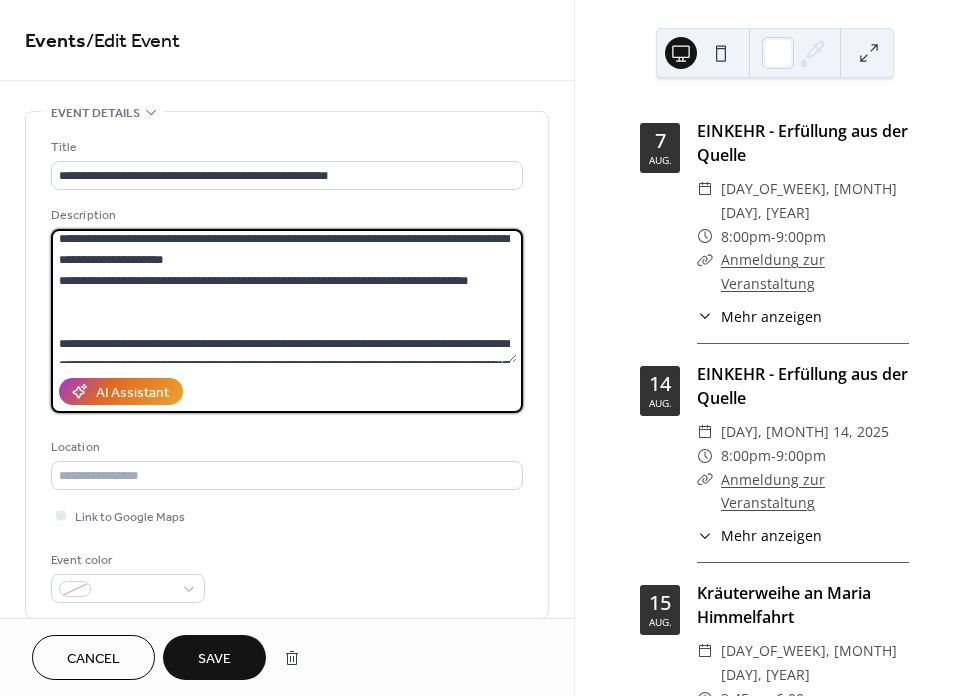 click at bounding box center [284, 296] 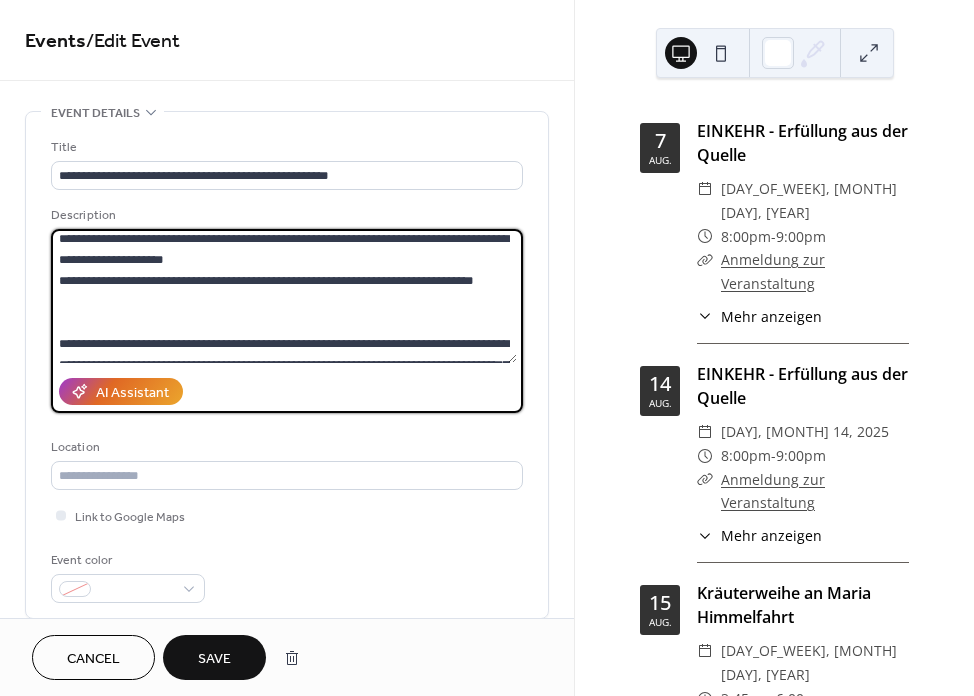 click at bounding box center (284, 296) 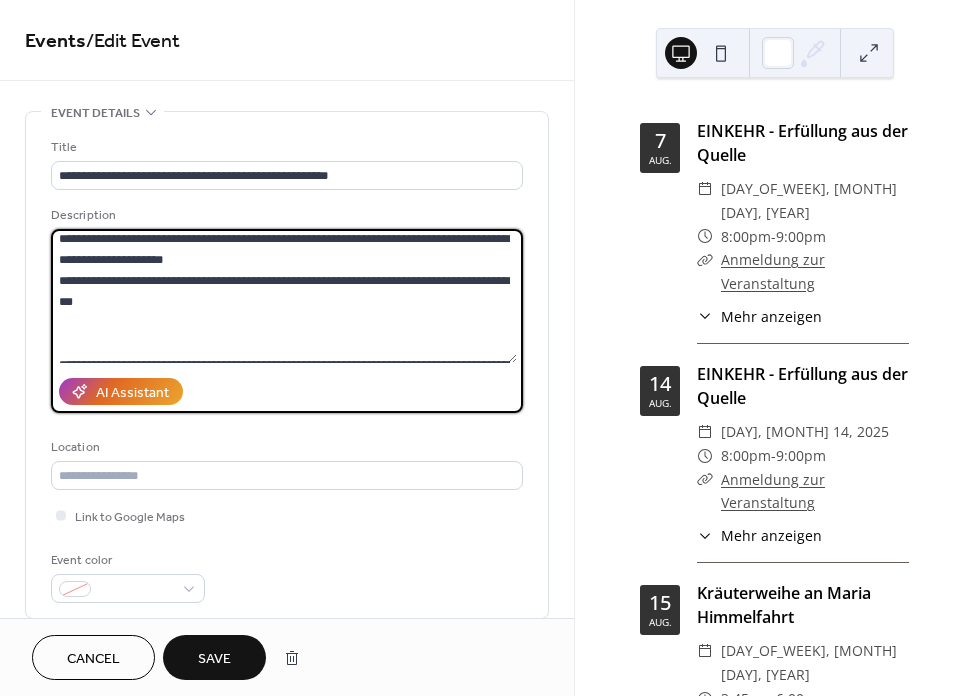click at bounding box center [284, 296] 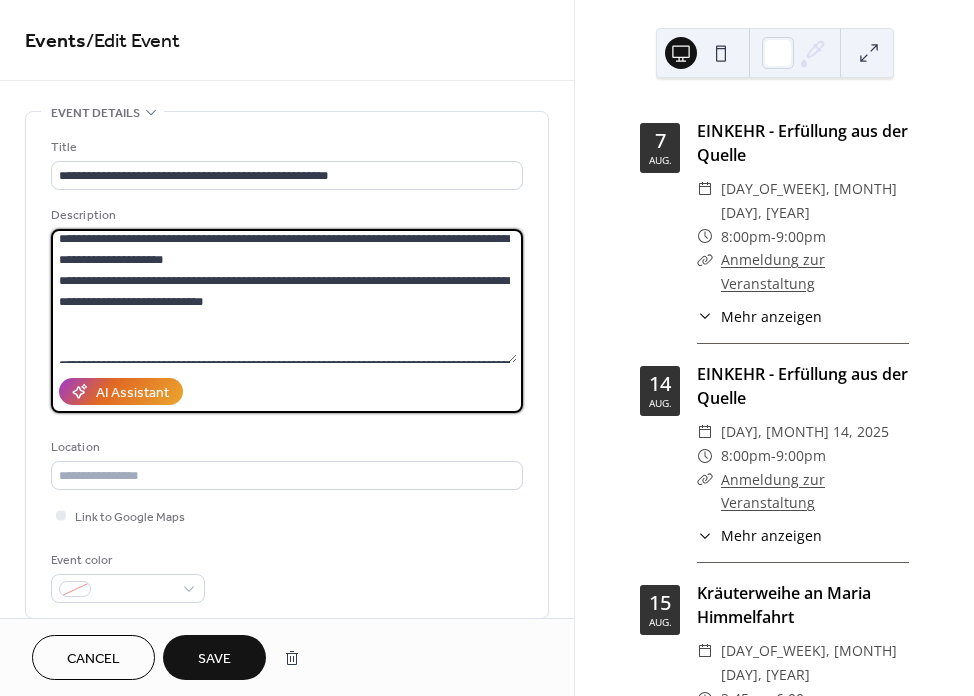 click at bounding box center (284, 296) 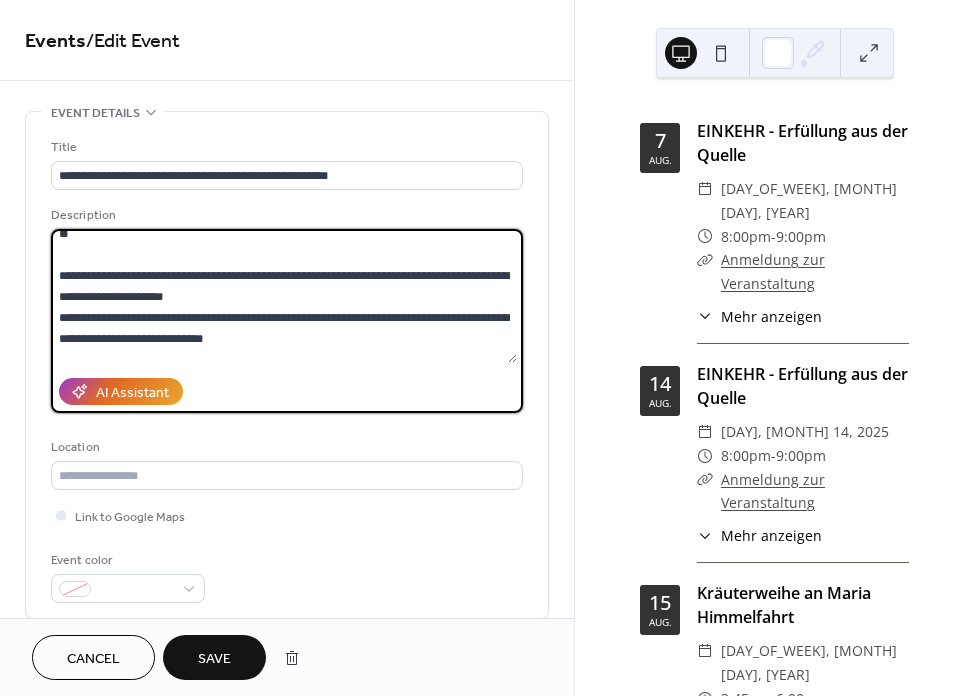 scroll, scrollTop: 86, scrollLeft: 0, axis: vertical 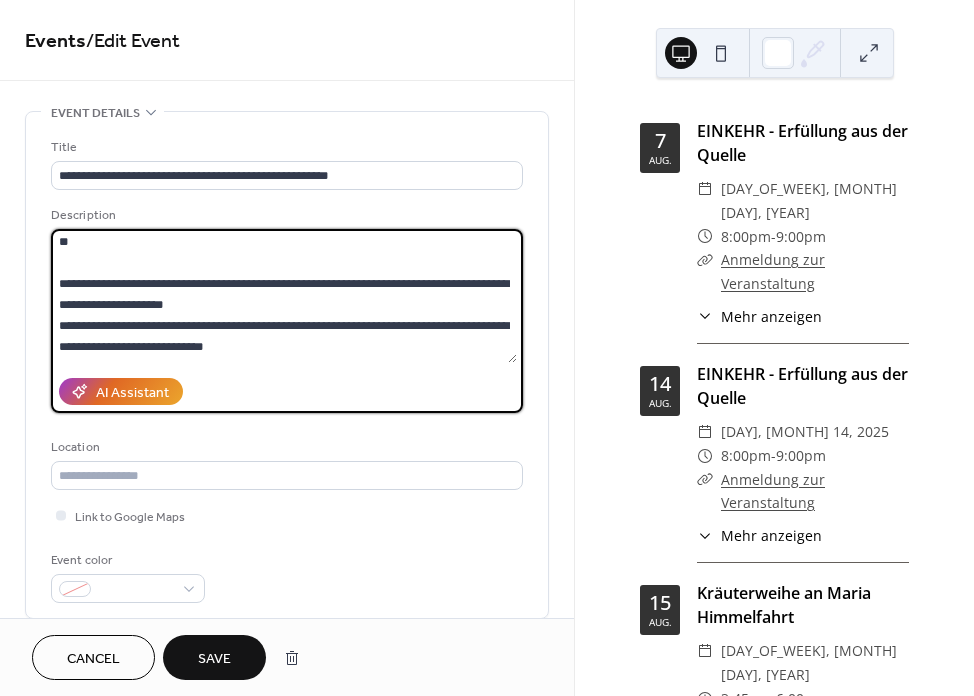 click at bounding box center [284, 296] 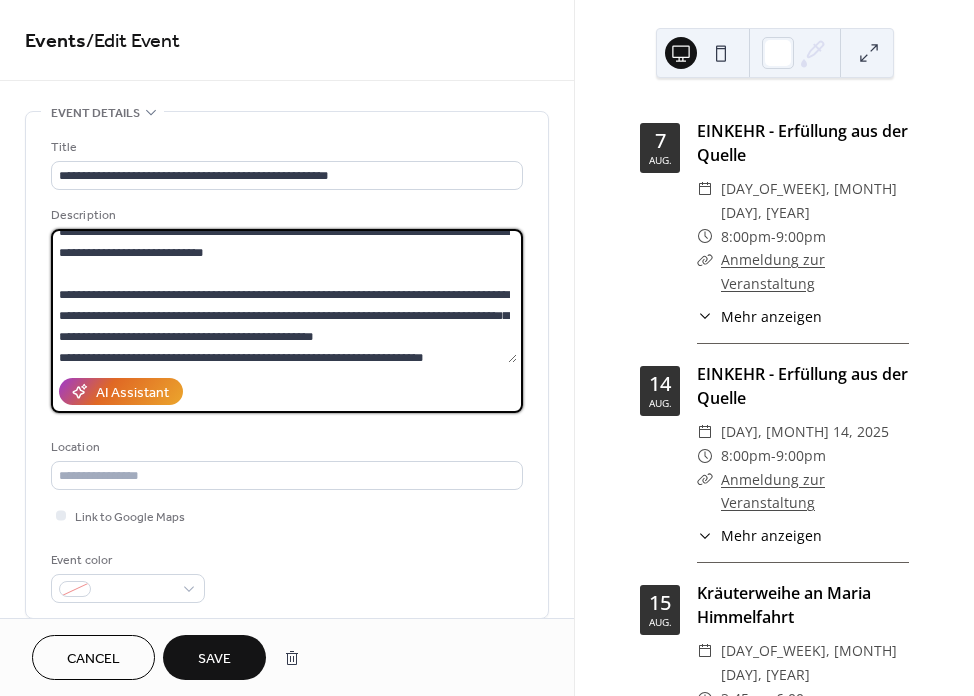 scroll, scrollTop: 202, scrollLeft: 0, axis: vertical 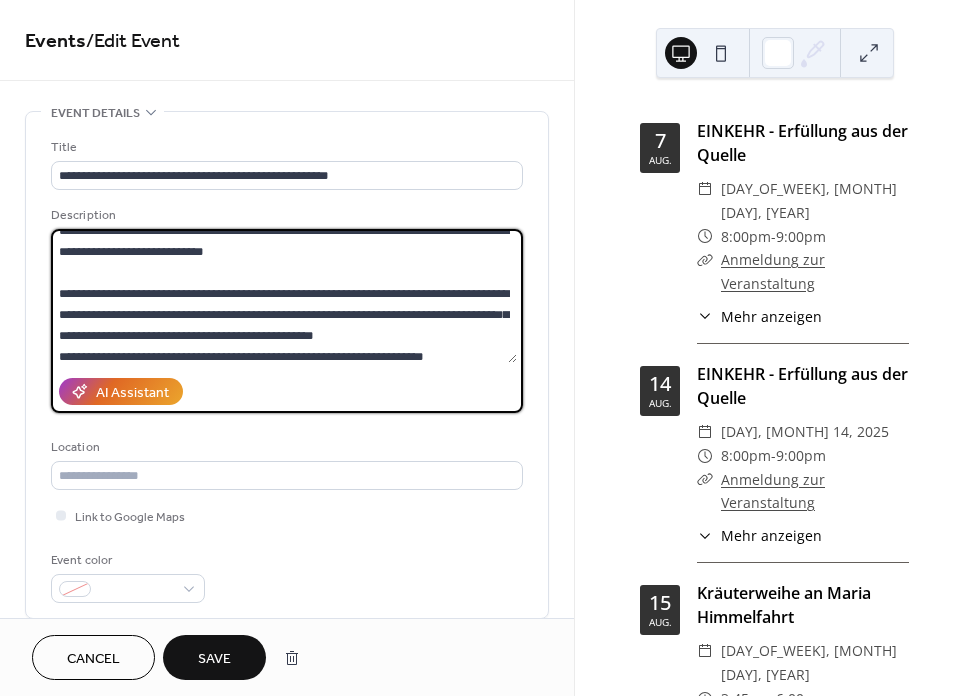 click at bounding box center (284, 296) 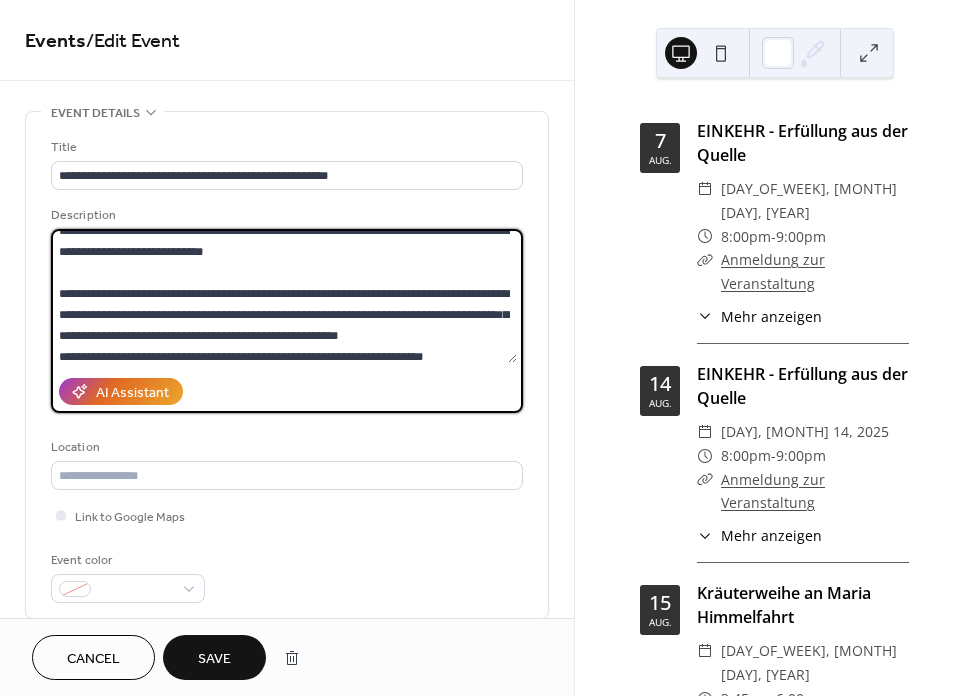 click at bounding box center [284, 296] 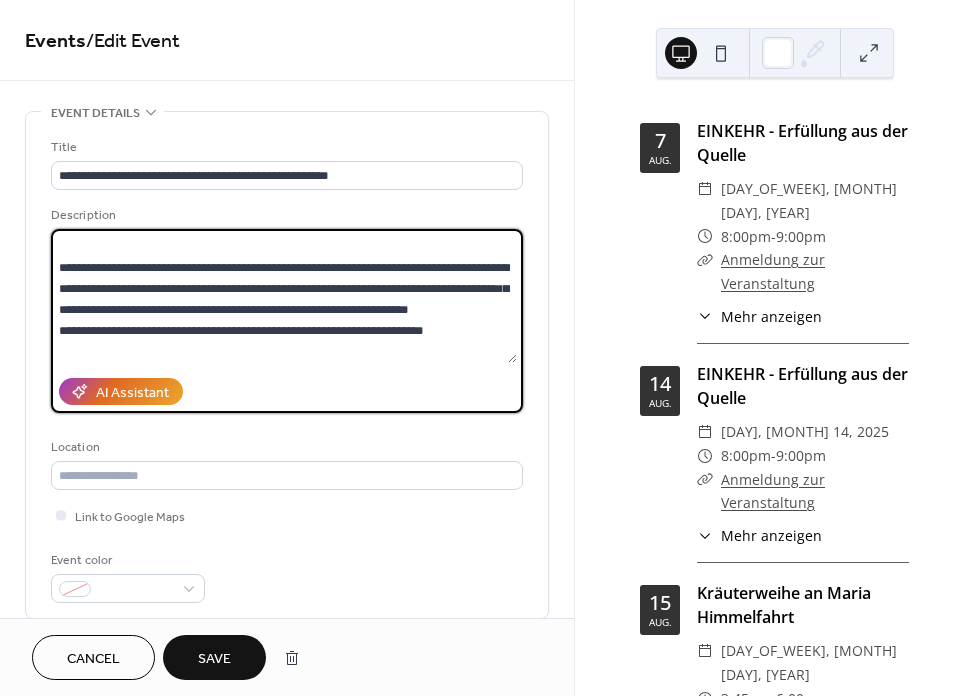 scroll, scrollTop: 237, scrollLeft: 0, axis: vertical 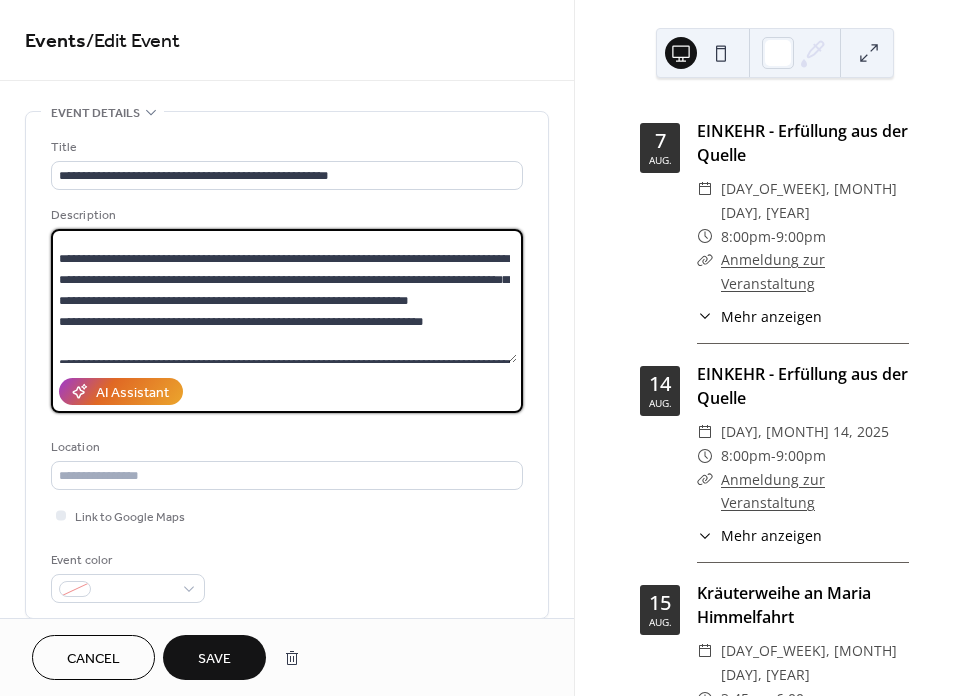 click at bounding box center (284, 296) 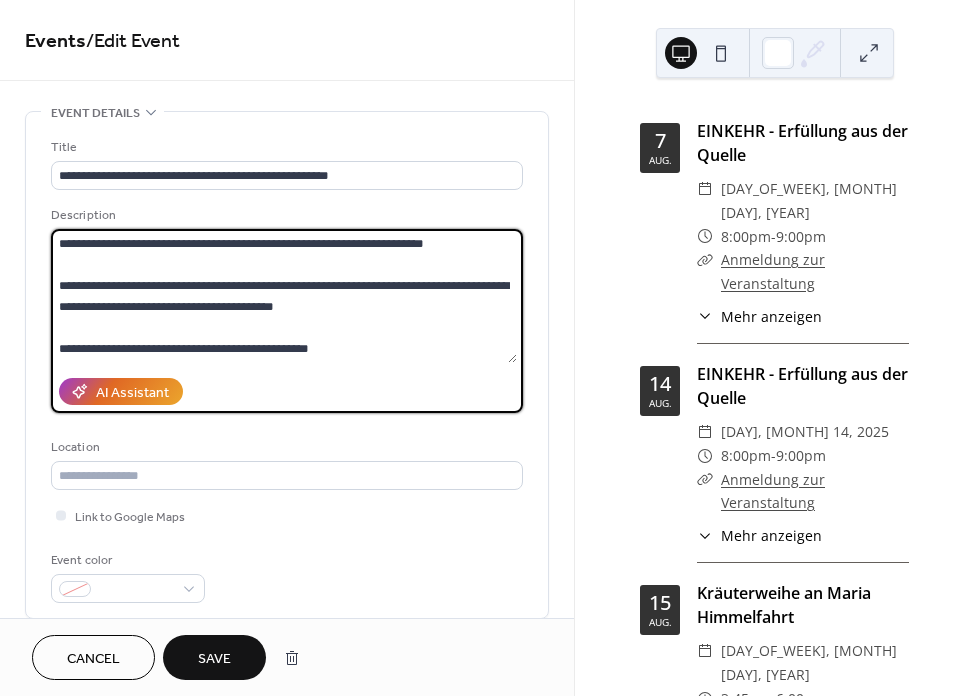 scroll, scrollTop: 357, scrollLeft: 0, axis: vertical 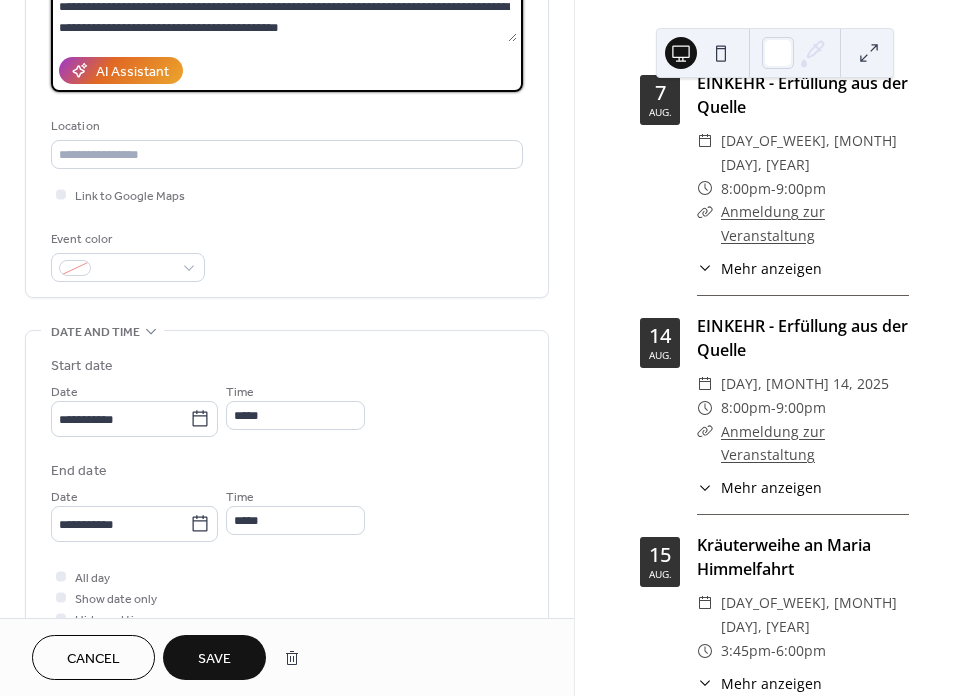 type on "**********" 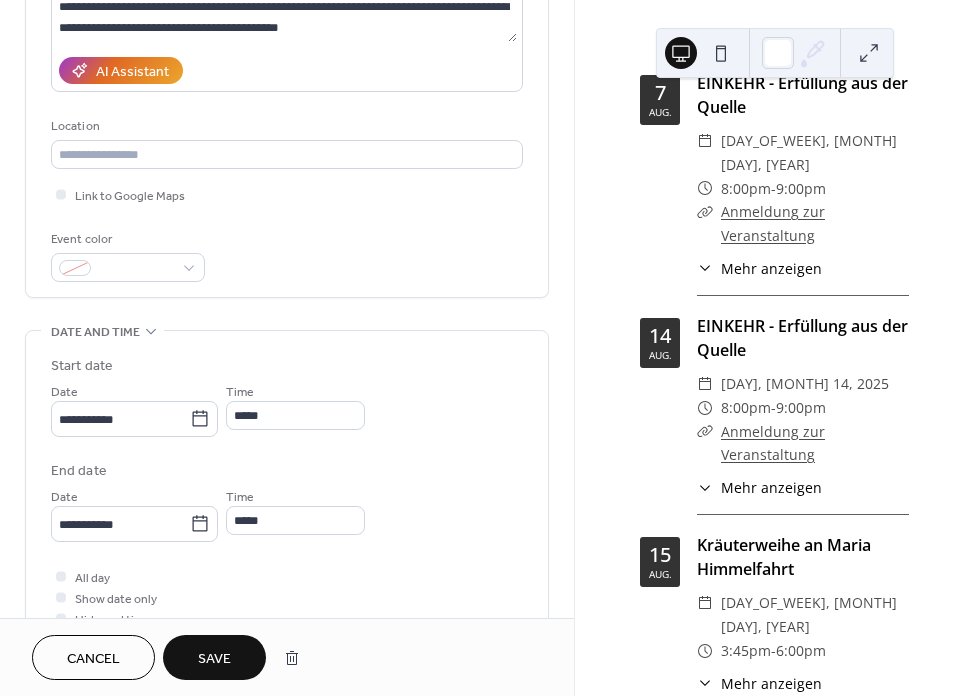 click on "Save" at bounding box center [214, 659] 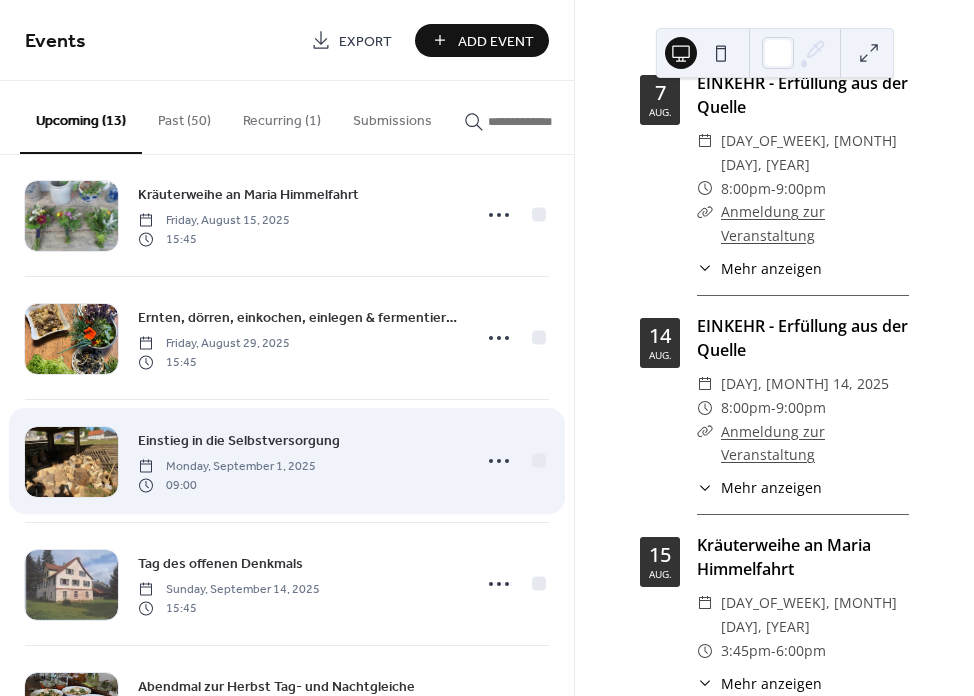 scroll, scrollTop: 41, scrollLeft: 0, axis: vertical 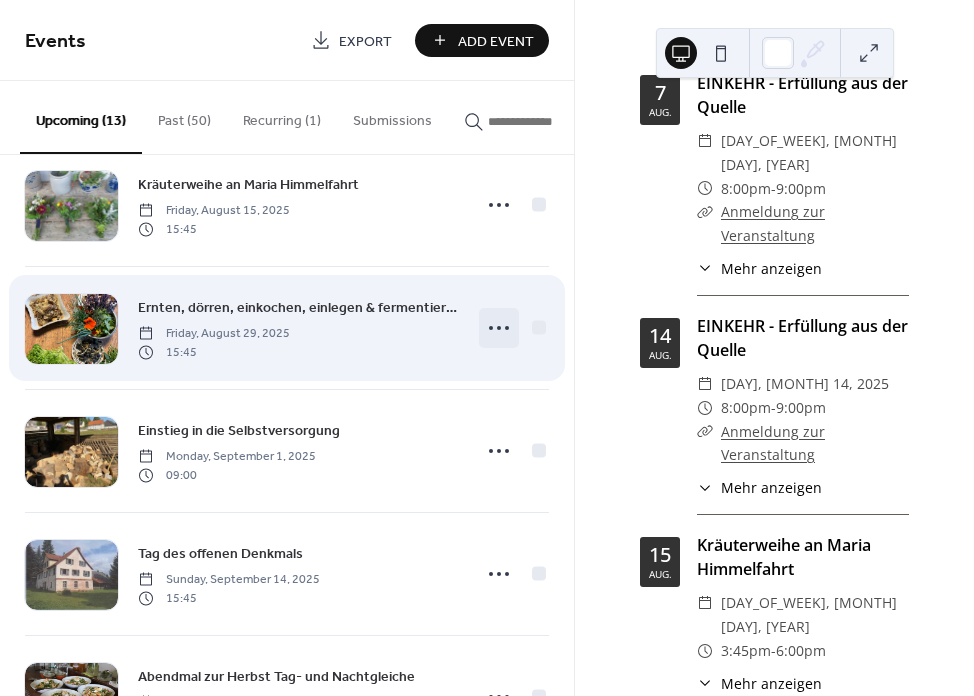 click 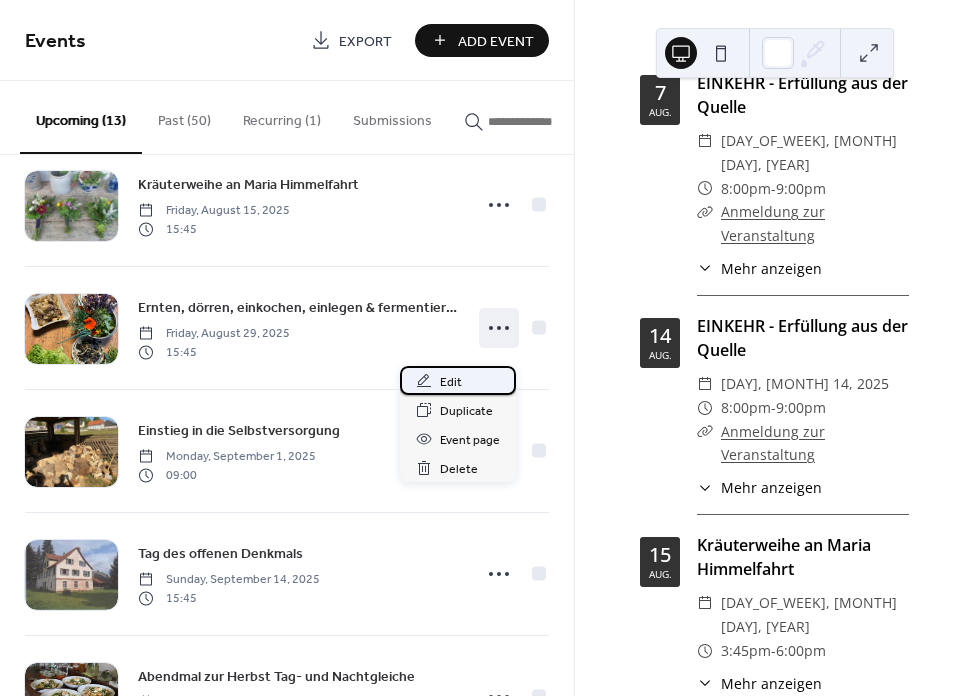 click on "Edit" at bounding box center [458, 380] 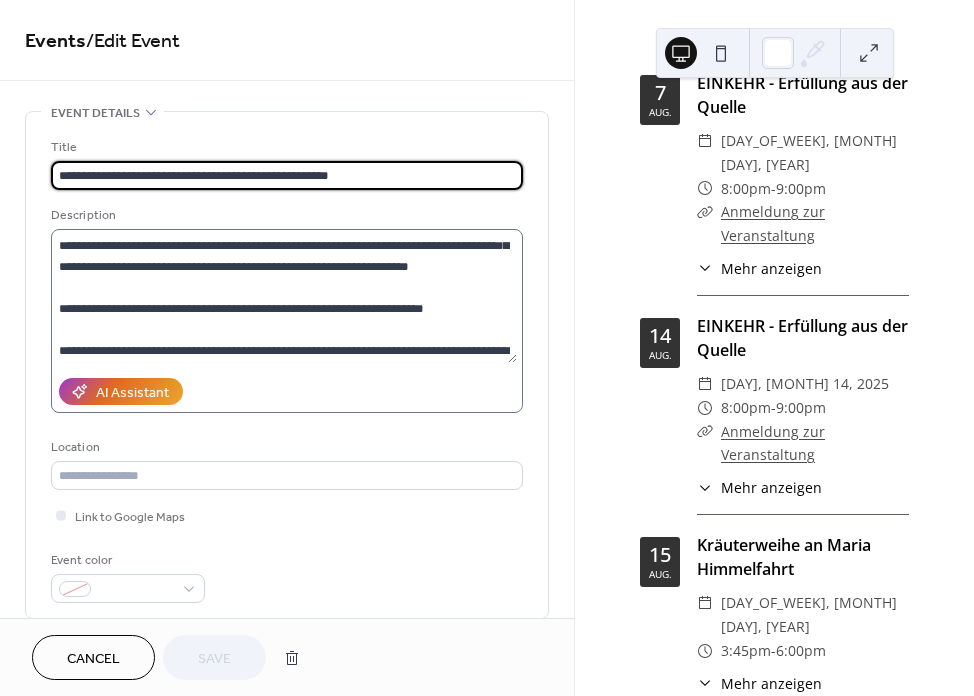 scroll, scrollTop: 244, scrollLeft: 0, axis: vertical 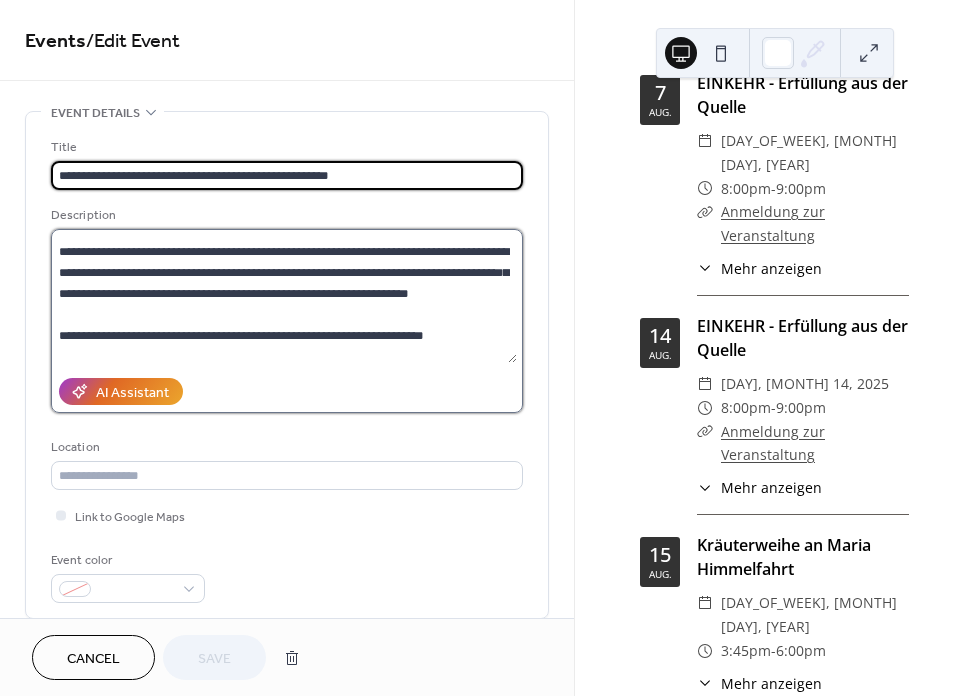click at bounding box center (284, 296) 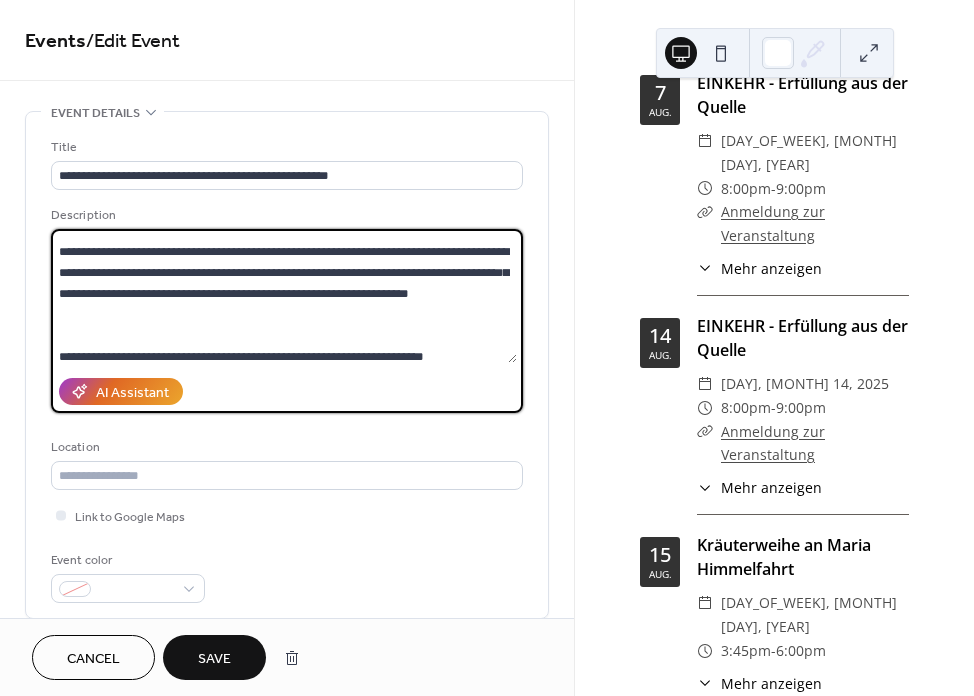 scroll, scrollTop: 249, scrollLeft: 0, axis: vertical 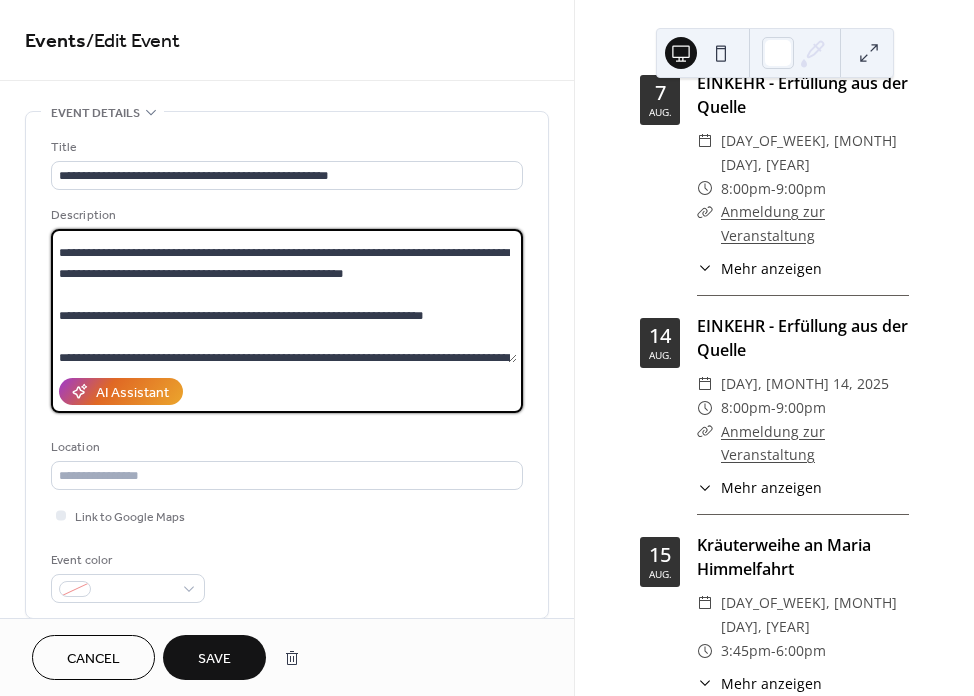 type on "**********" 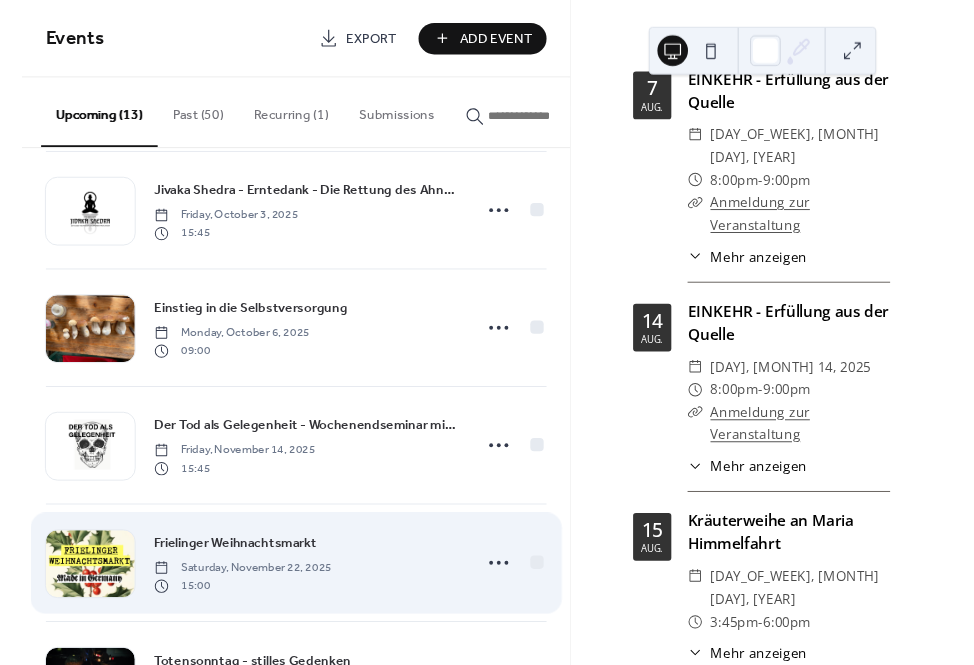 scroll, scrollTop: 636, scrollLeft: 0, axis: vertical 